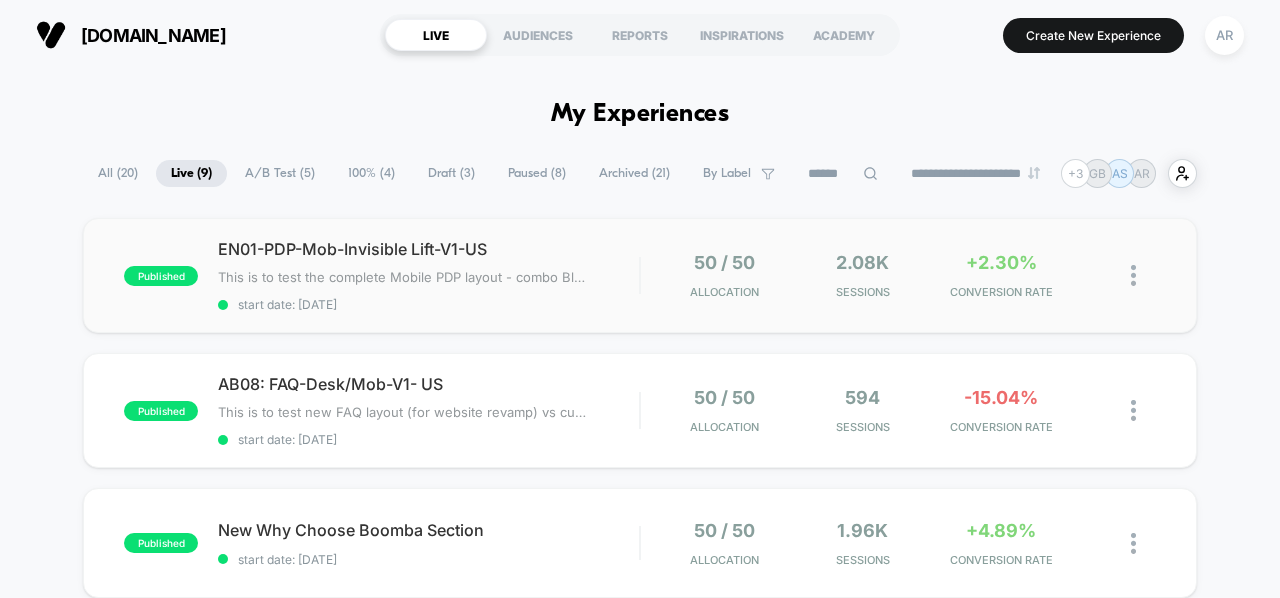 scroll, scrollTop: 0, scrollLeft: 0, axis: both 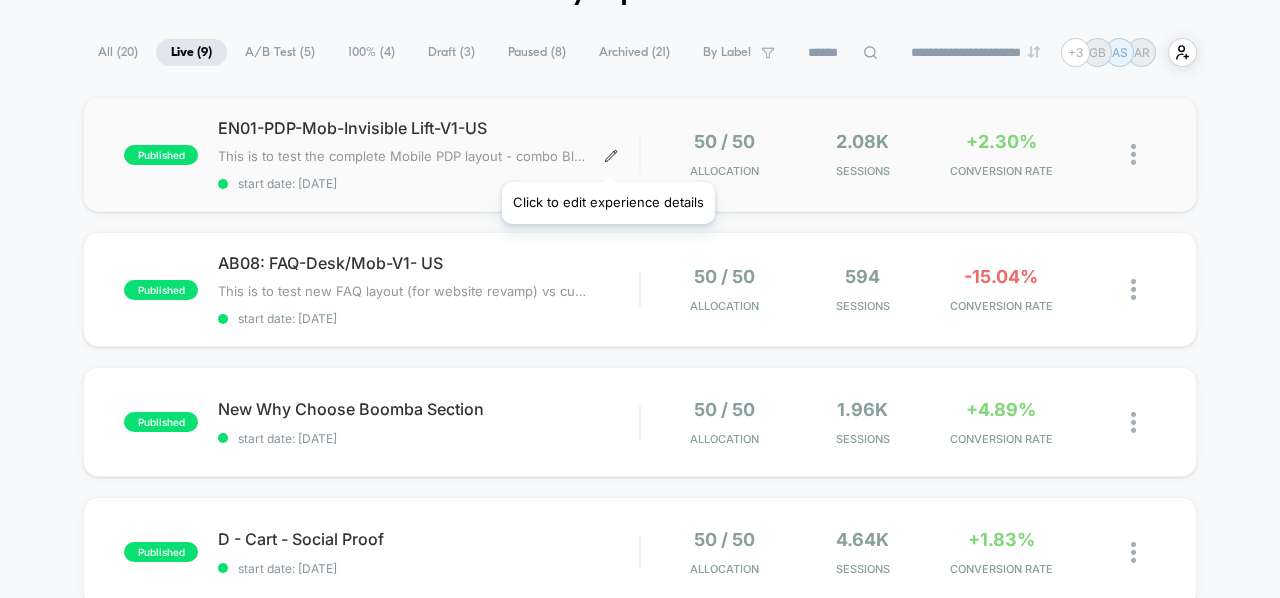 click 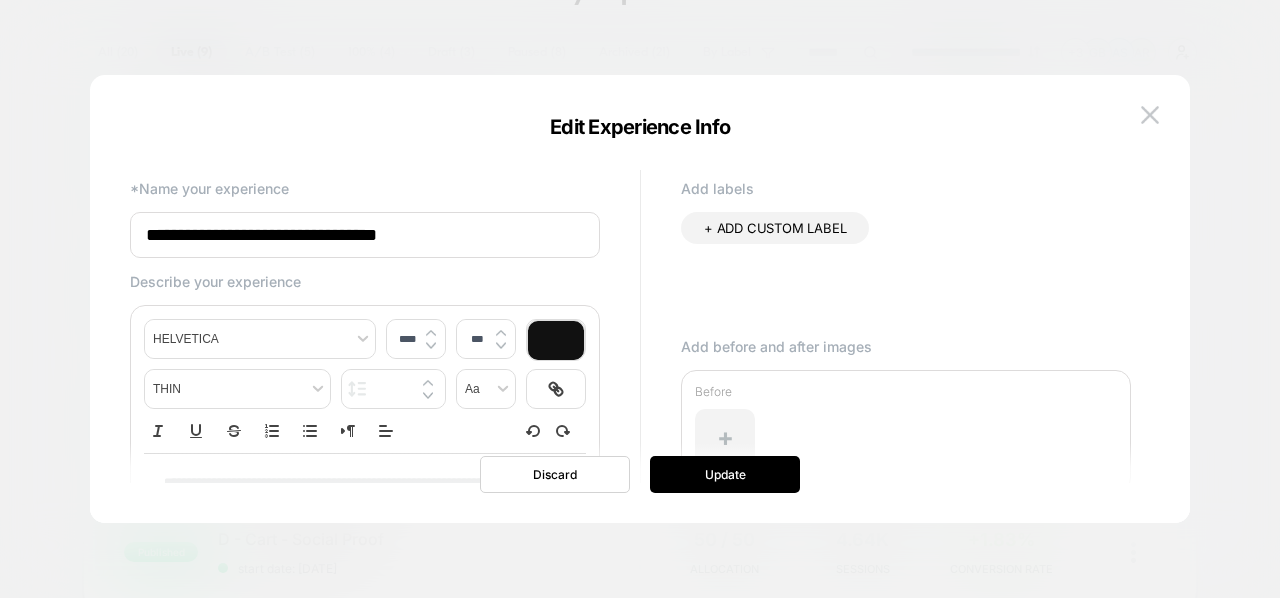 scroll, scrollTop: 148, scrollLeft: 0, axis: vertical 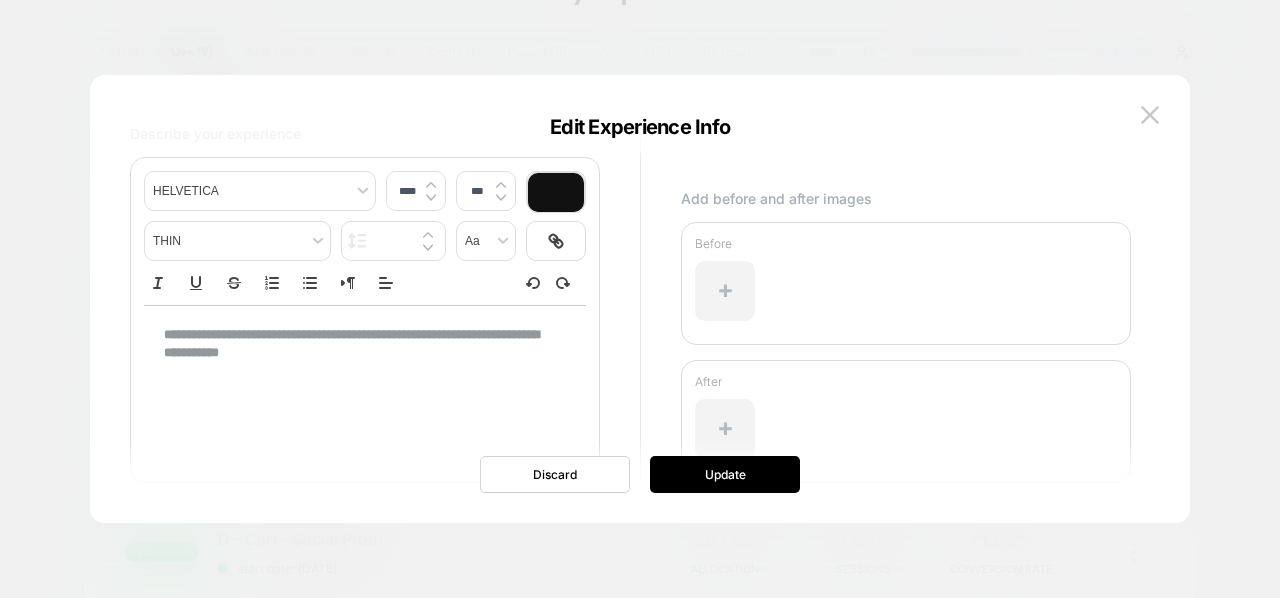type on "****" 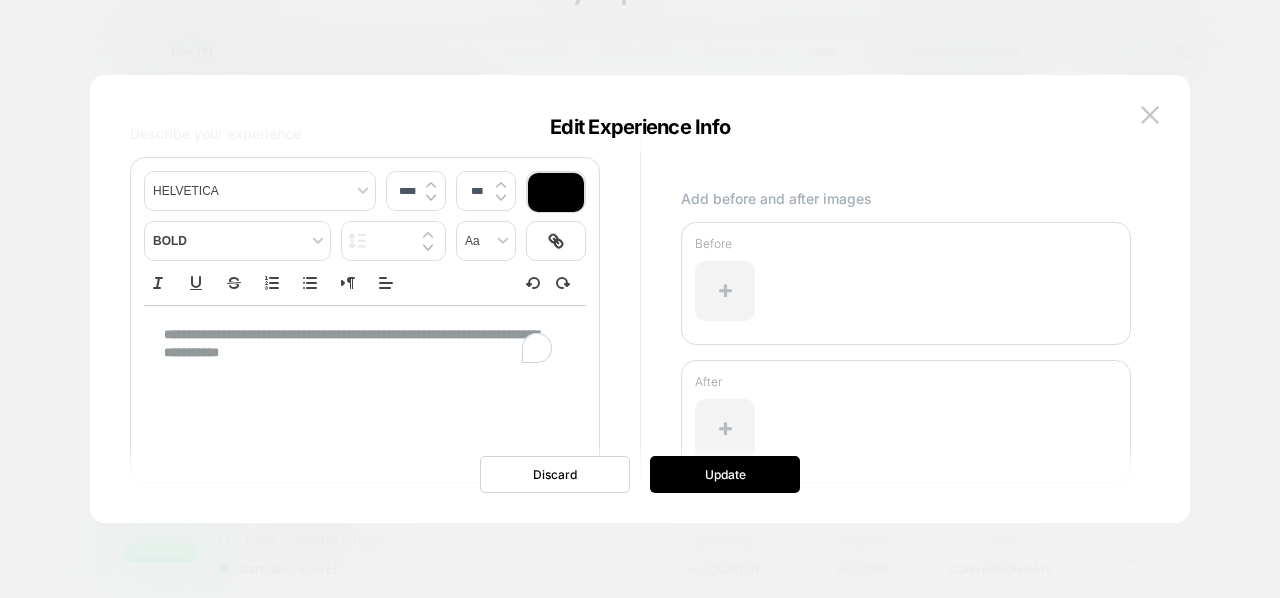 drag, startPoint x: 300, startPoint y: 335, endPoint x: 269, endPoint y: 332, distance: 31.144823 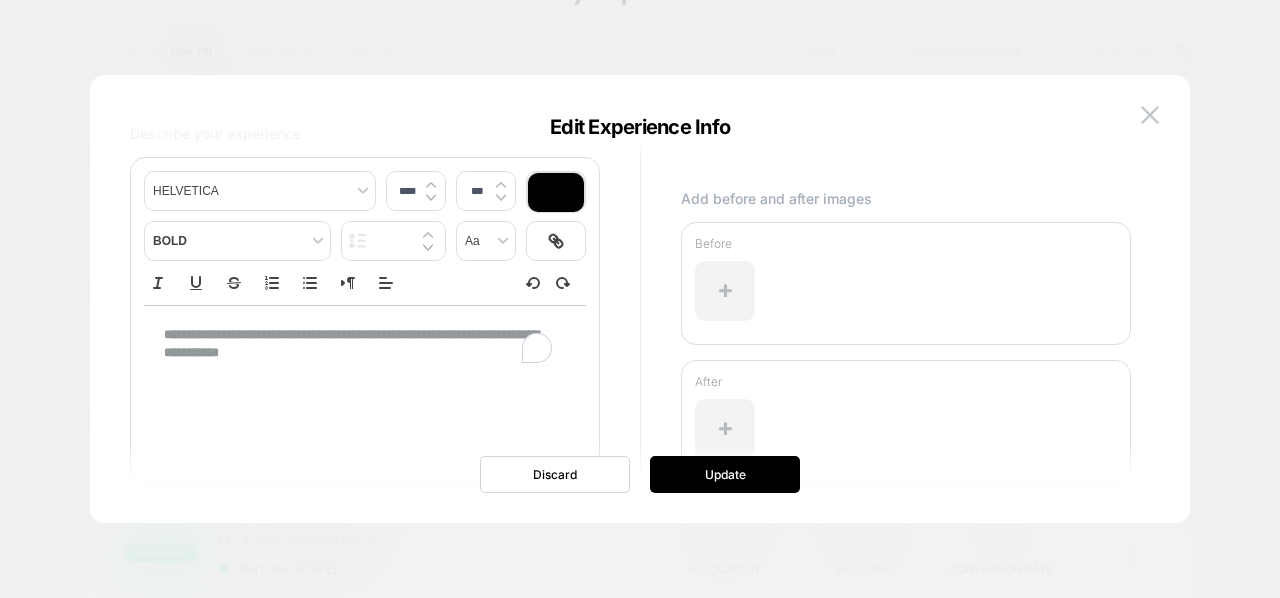 click on "**********" at bounding box center (351, 343) 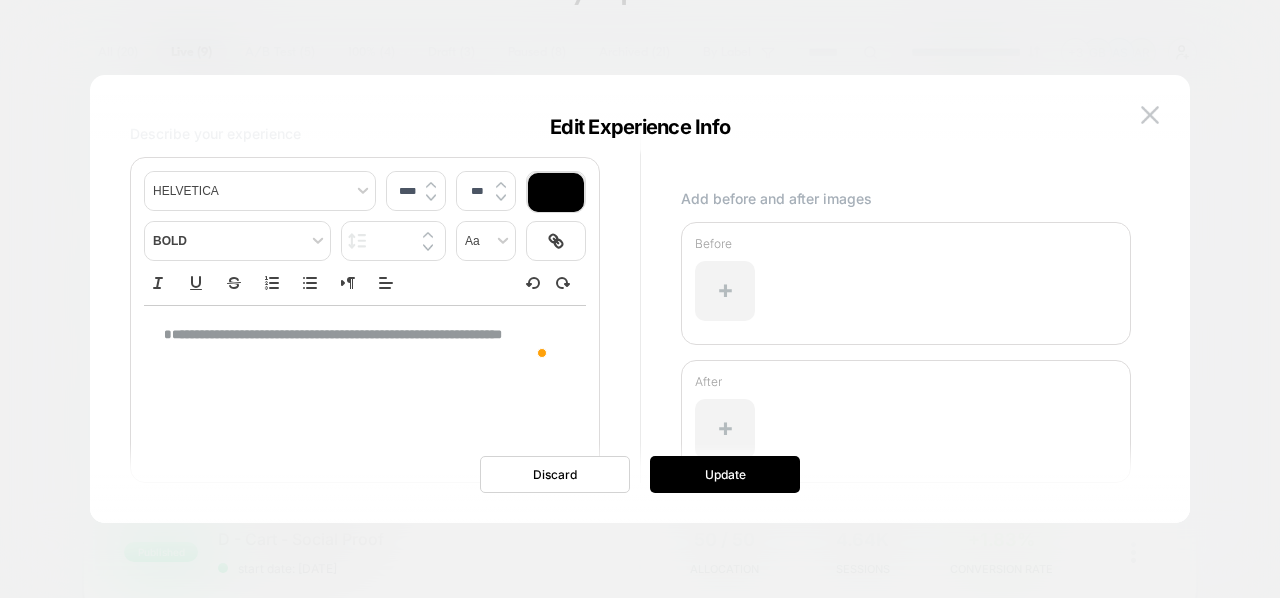 scroll, scrollTop: 148, scrollLeft: 0, axis: vertical 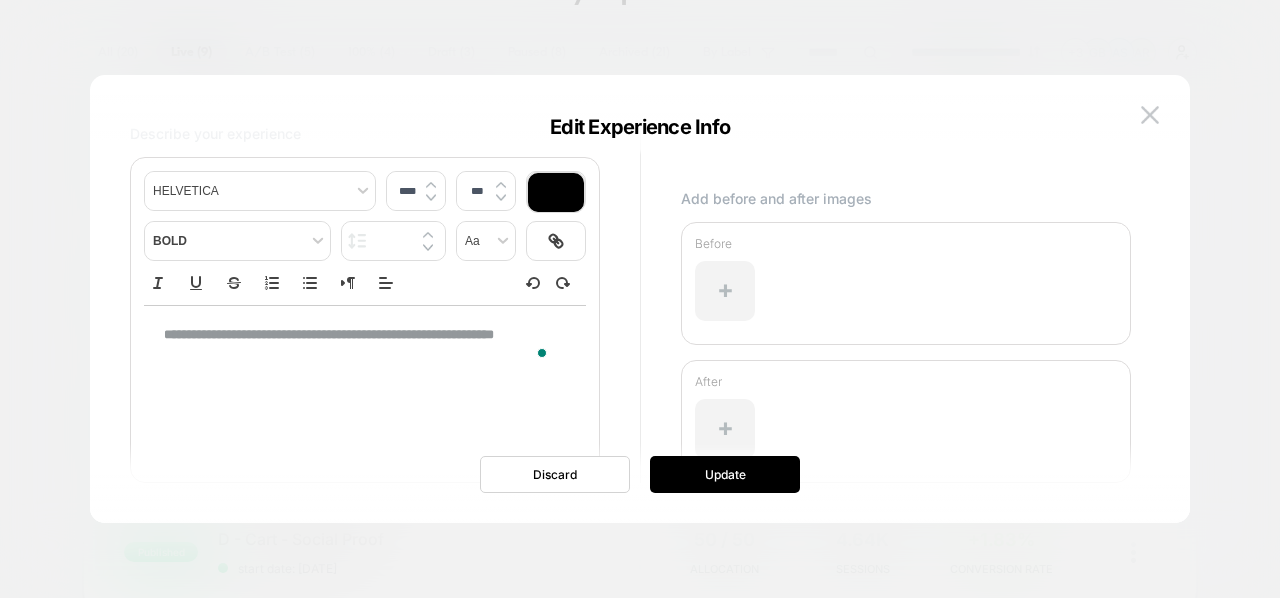 click on "**********" at bounding box center [329, 334] 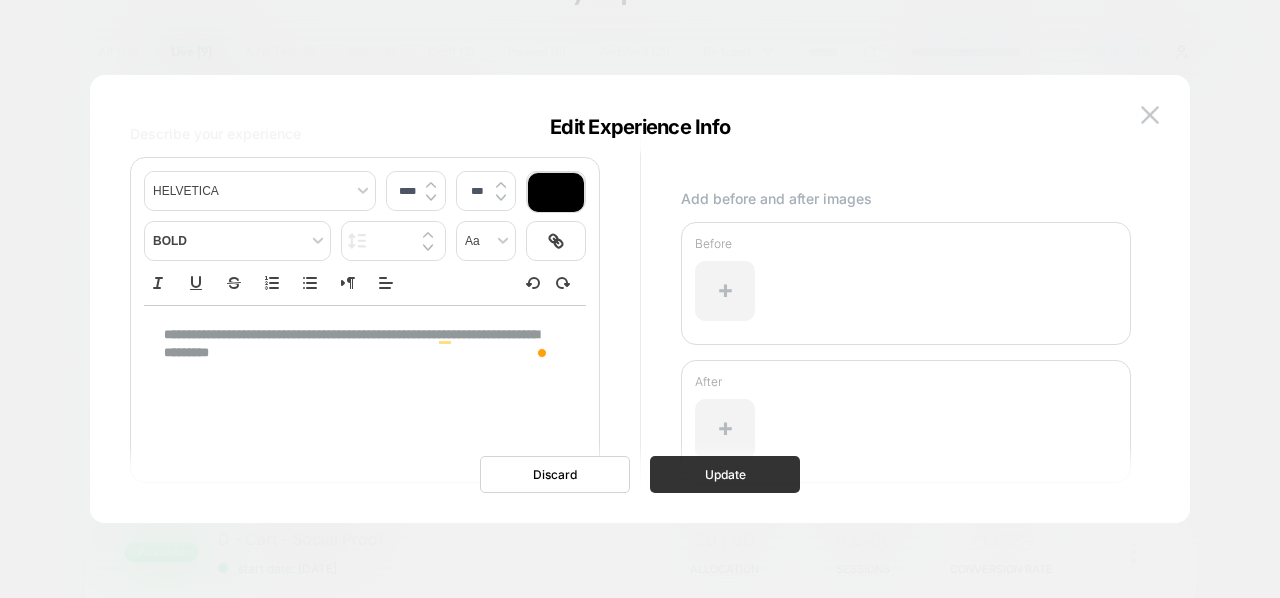 click on "Update" at bounding box center (725, 474) 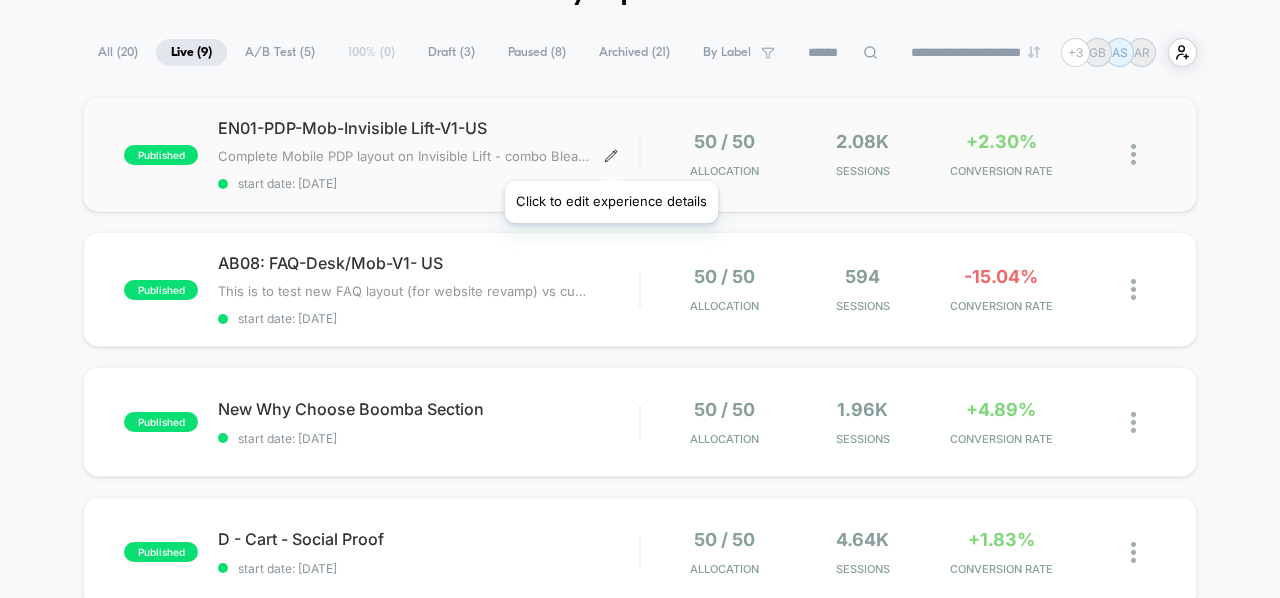 click 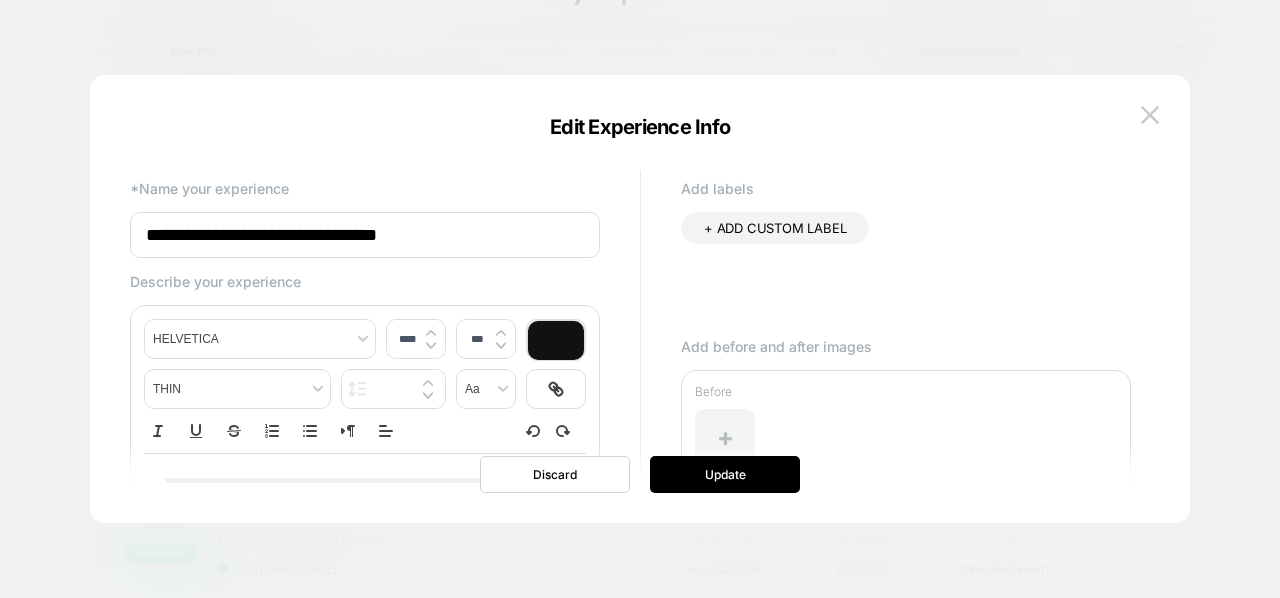 scroll, scrollTop: 148, scrollLeft: 0, axis: vertical 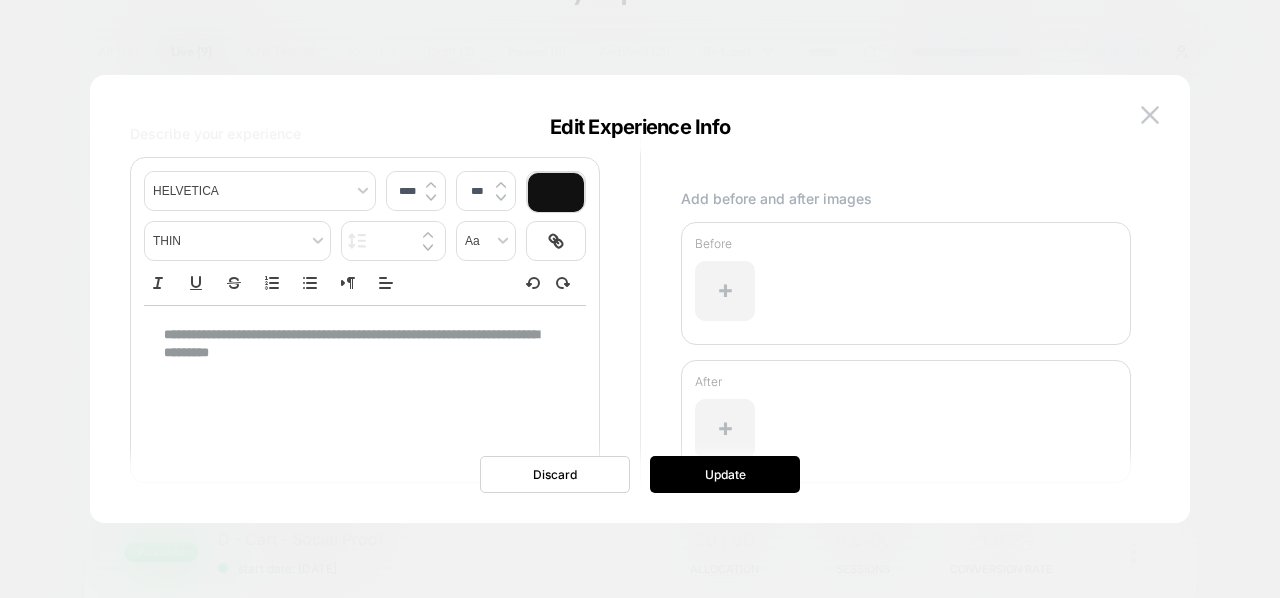 type on "****" 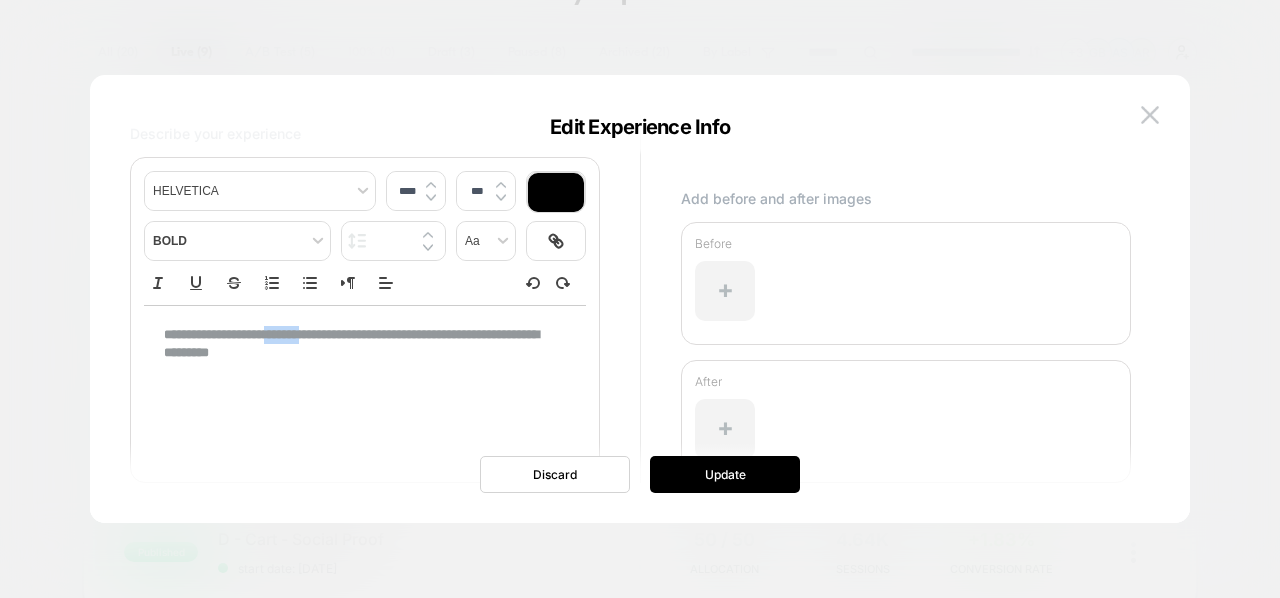 click on "**********" at bounding box center (351, 343) 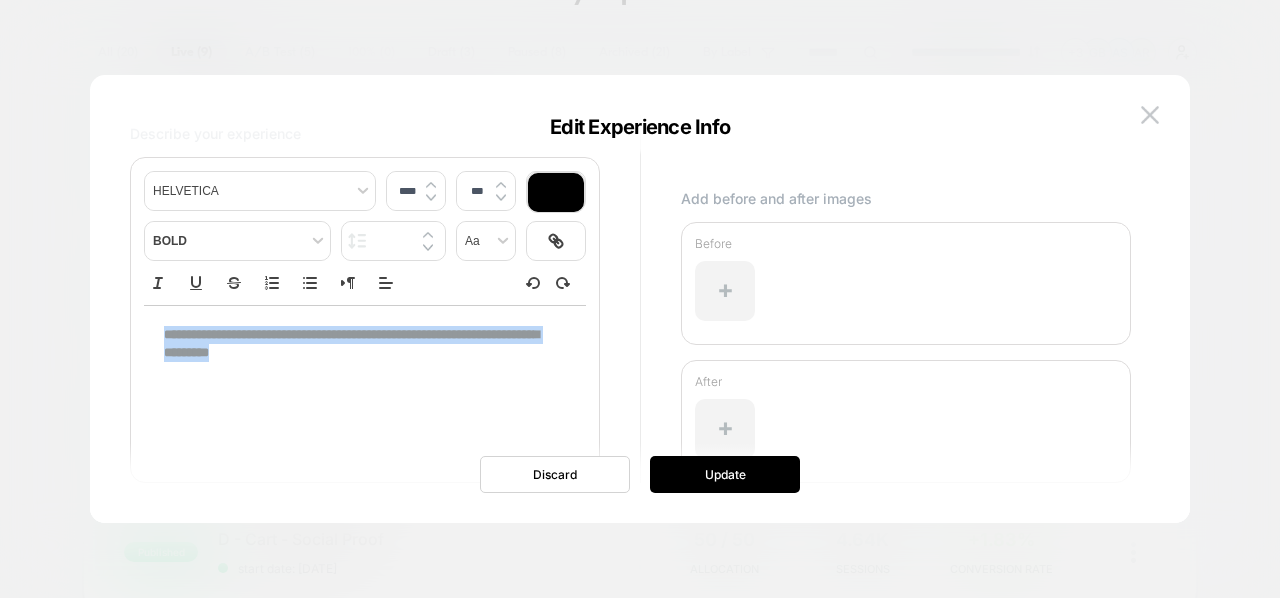 click on "**********" at bounding box center (351, 343) 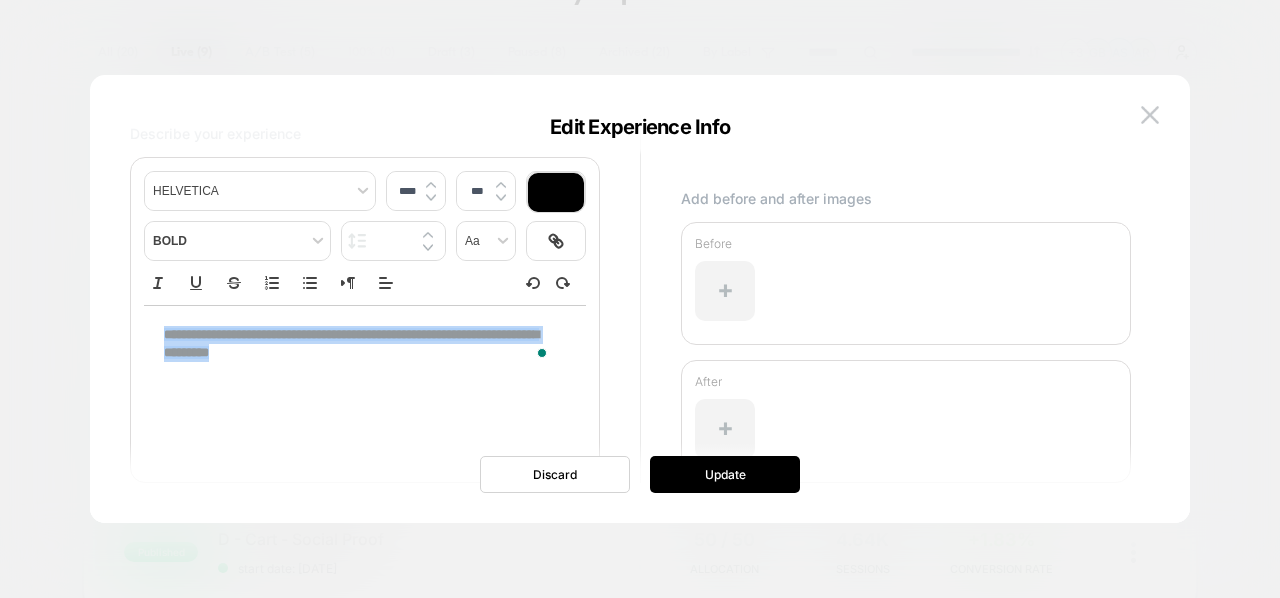 click on "**********" at bounding box center [351, 343] 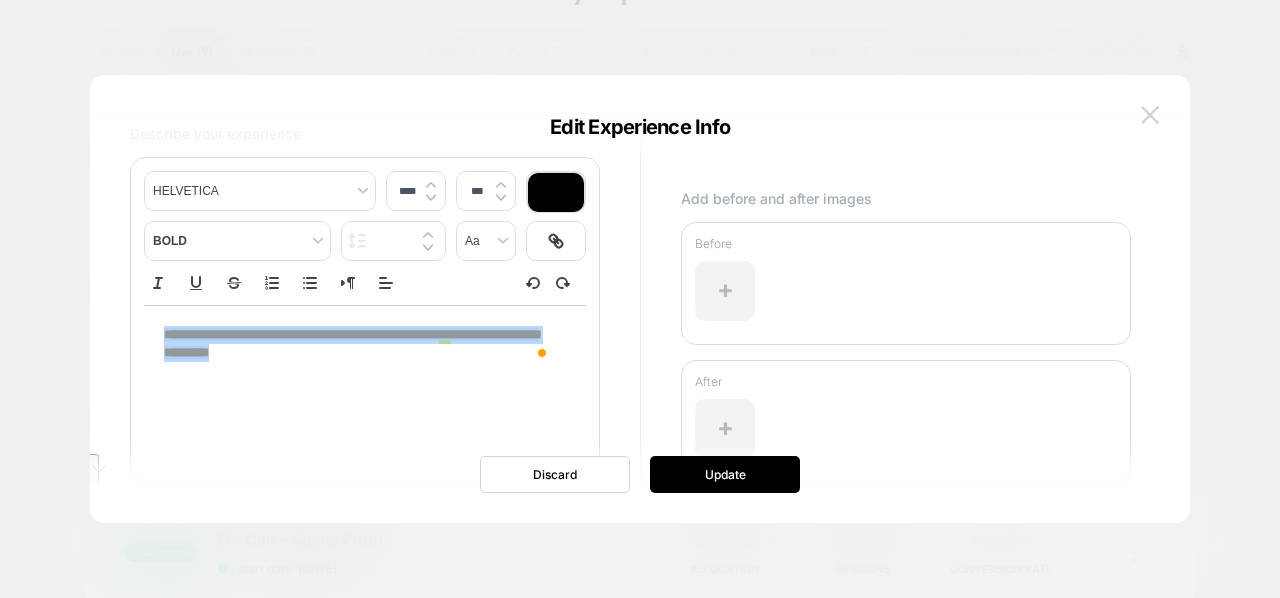 click at bounding box center [1150, 114] 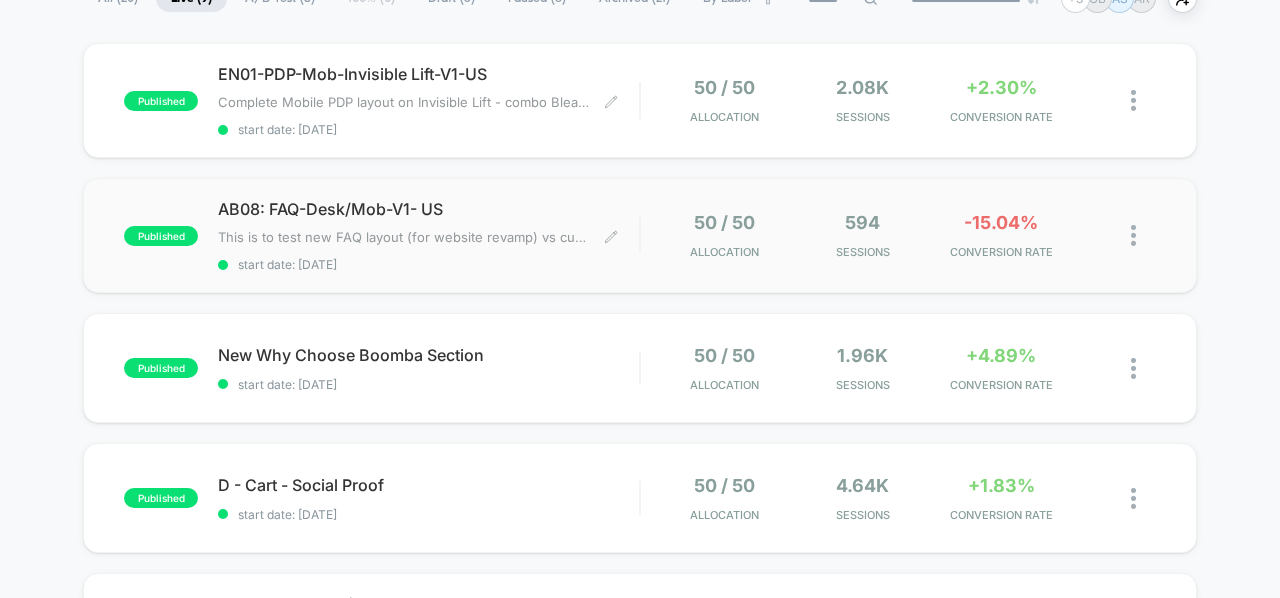 scroll, scrollTop: 0, scrollLeft: 0, axis: both 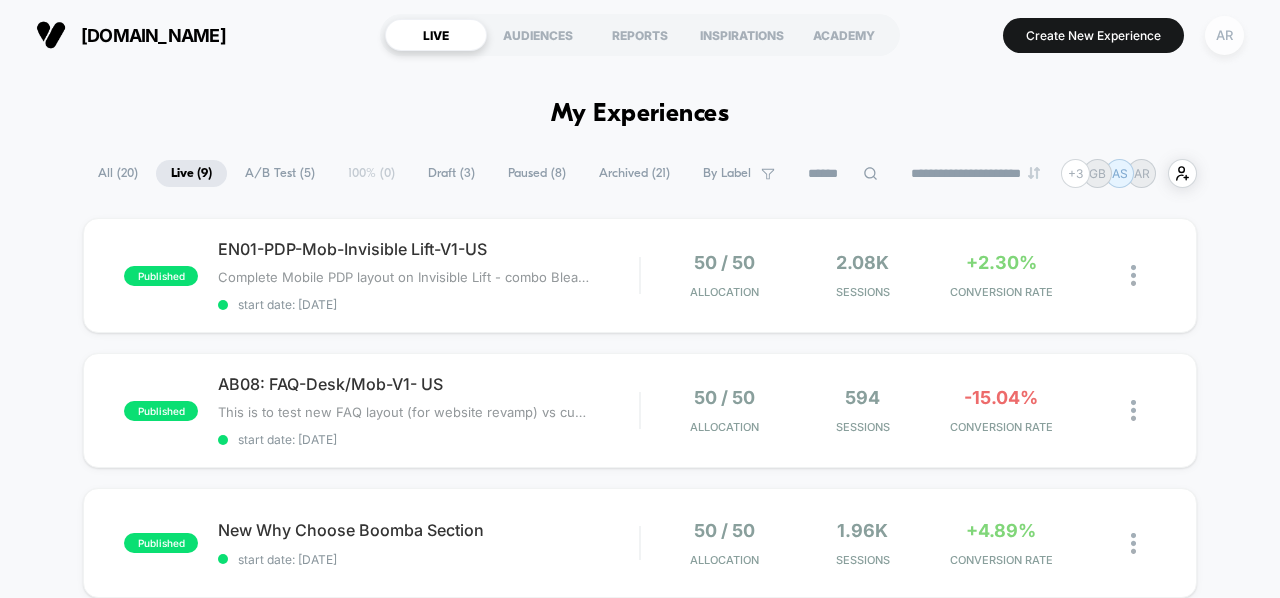 click on "AR" at bounding box center (1224, 35) 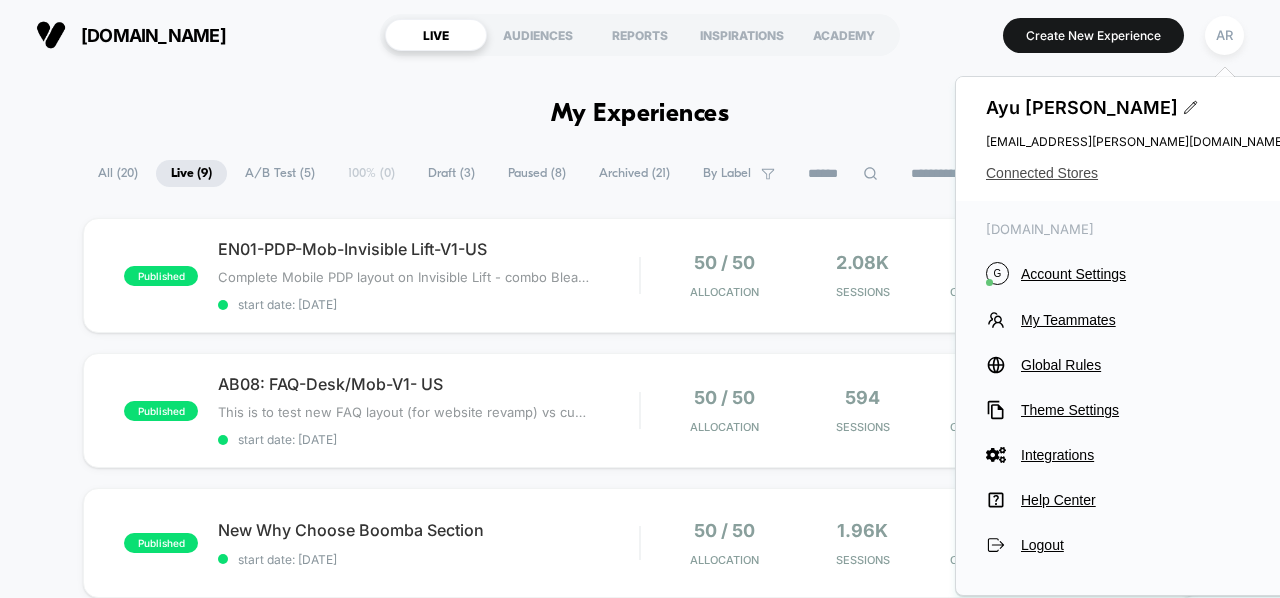 click on "Connected Stores" at bounding box center [1136, 173] 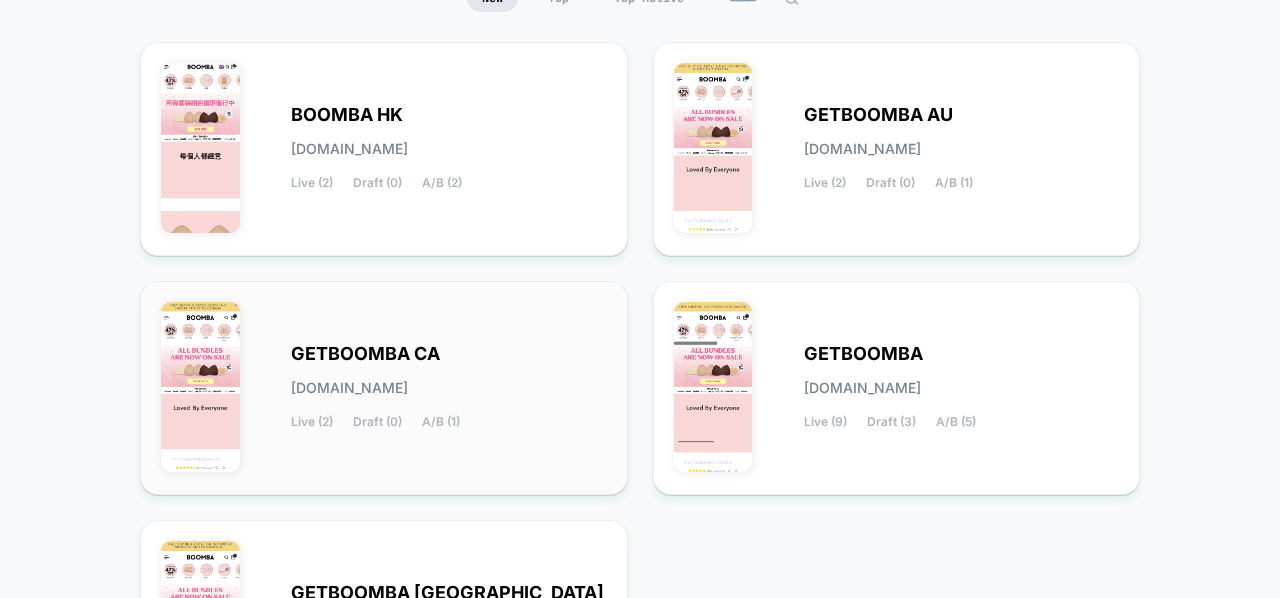 scroll, scrollTop: 228, scrollLeft: 0, axis: vertical 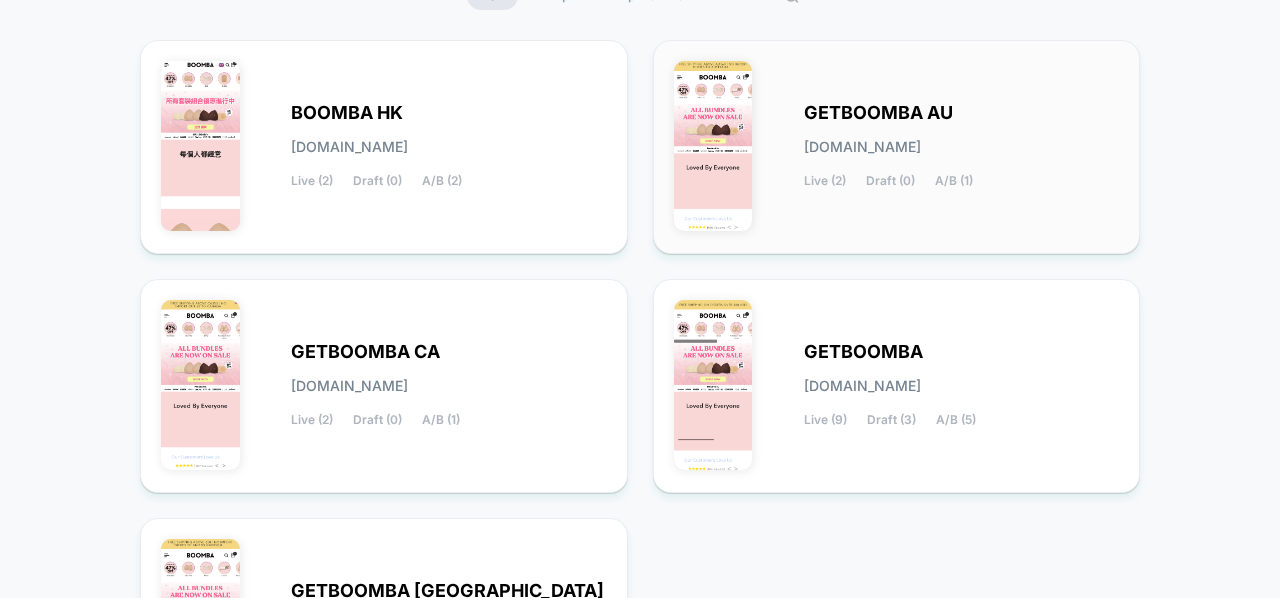 click on "GETBOOMBA AU" at bounding box center (878, 113) 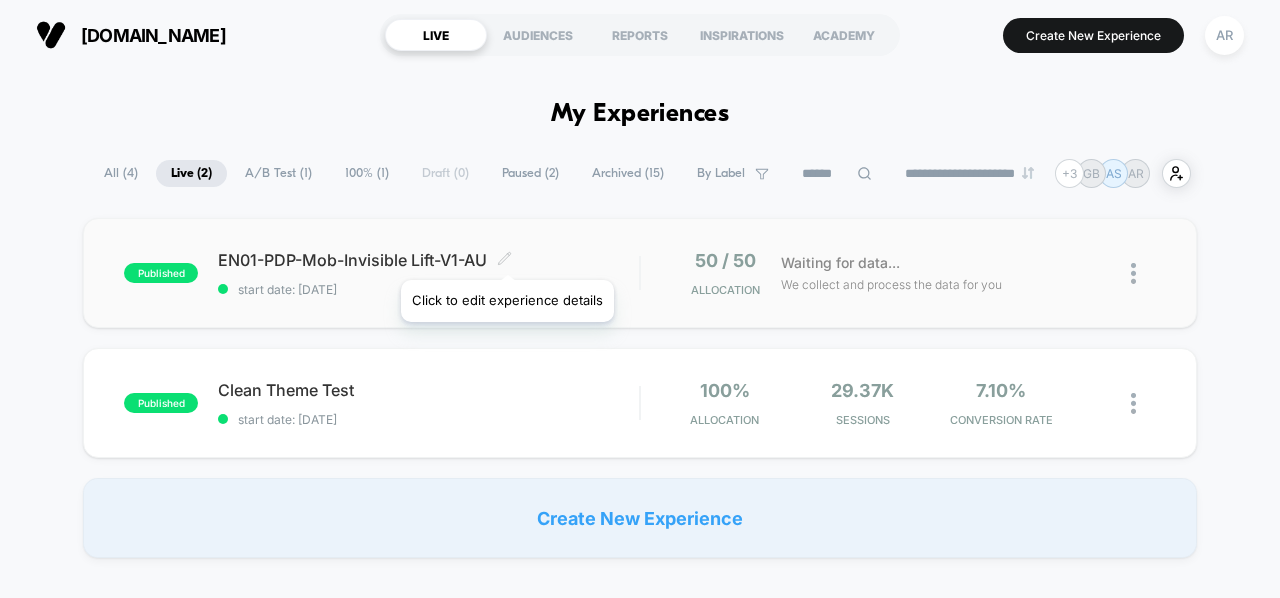 click 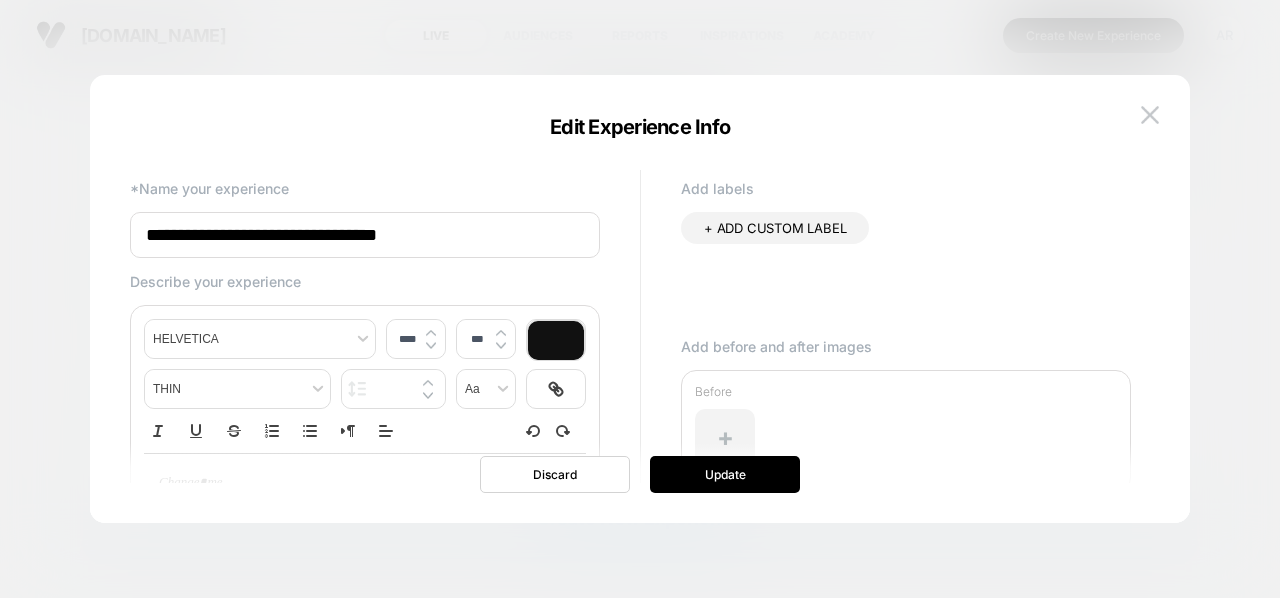 scroll, scrollTop: 148, scrollLeft: 0, axis: vertical 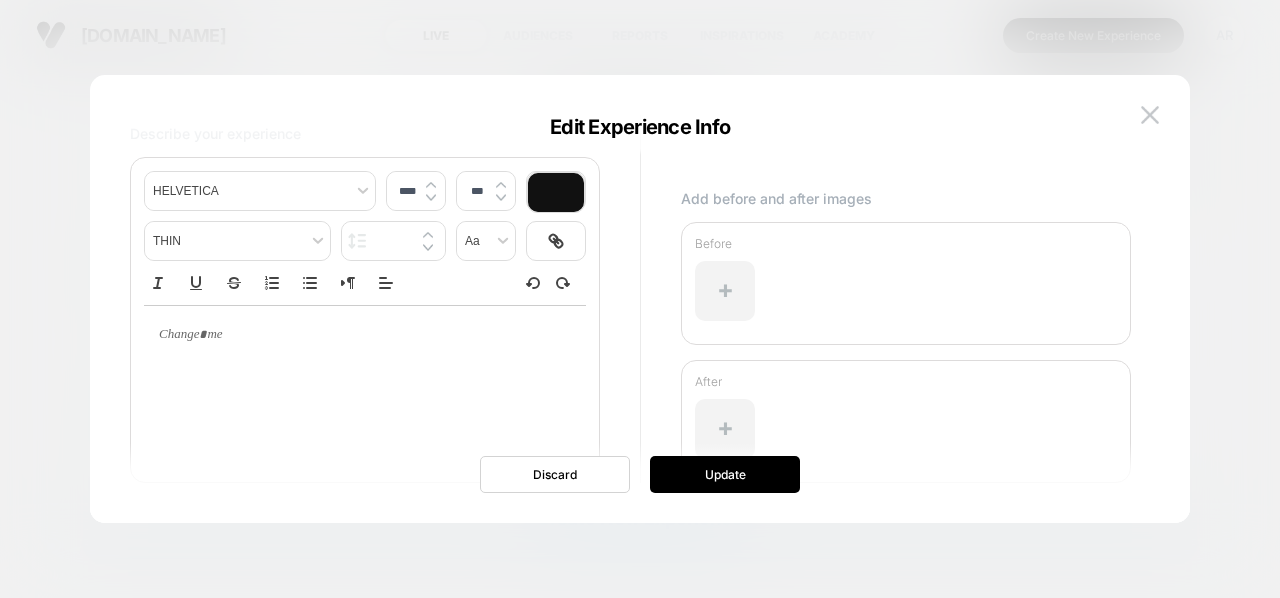 click at bounding box center [365, 385] 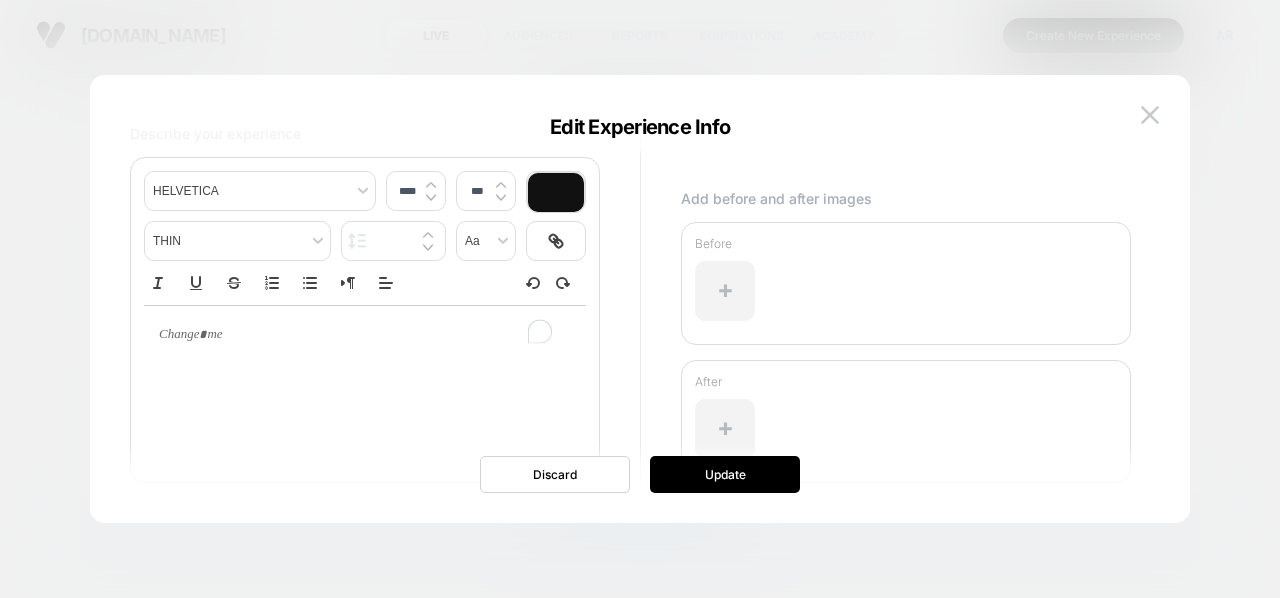 type on "****" 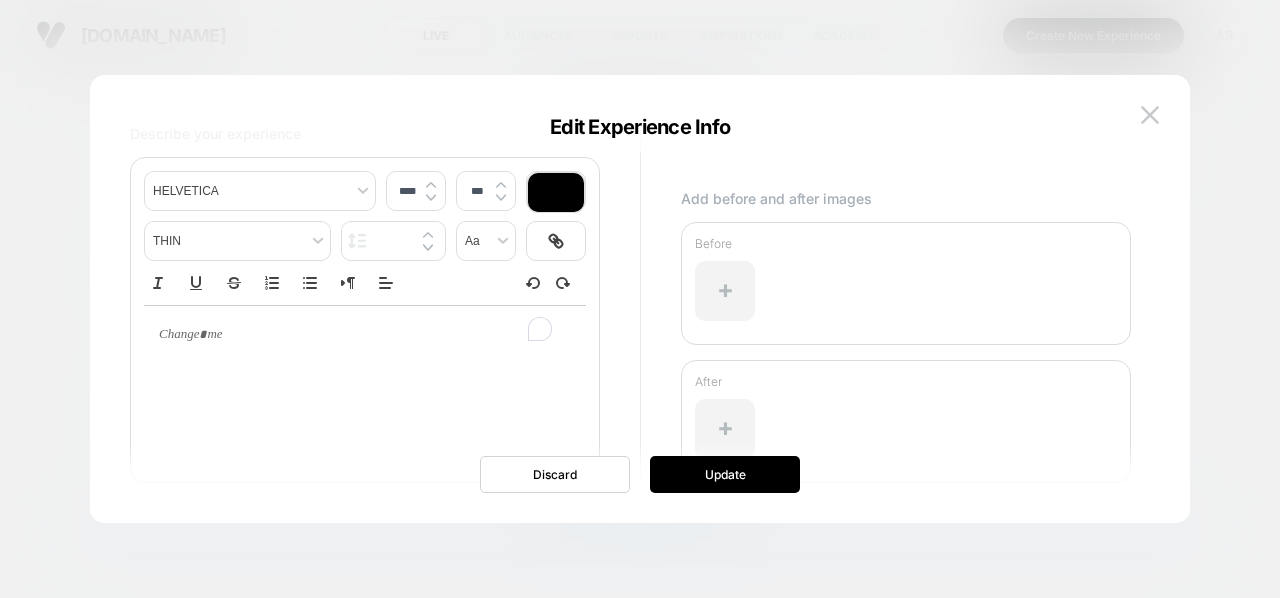 drag, startPoint x: 327, startPoint y: 354, endPoint x: 296, endPoint y: 331, distance: 38.600517 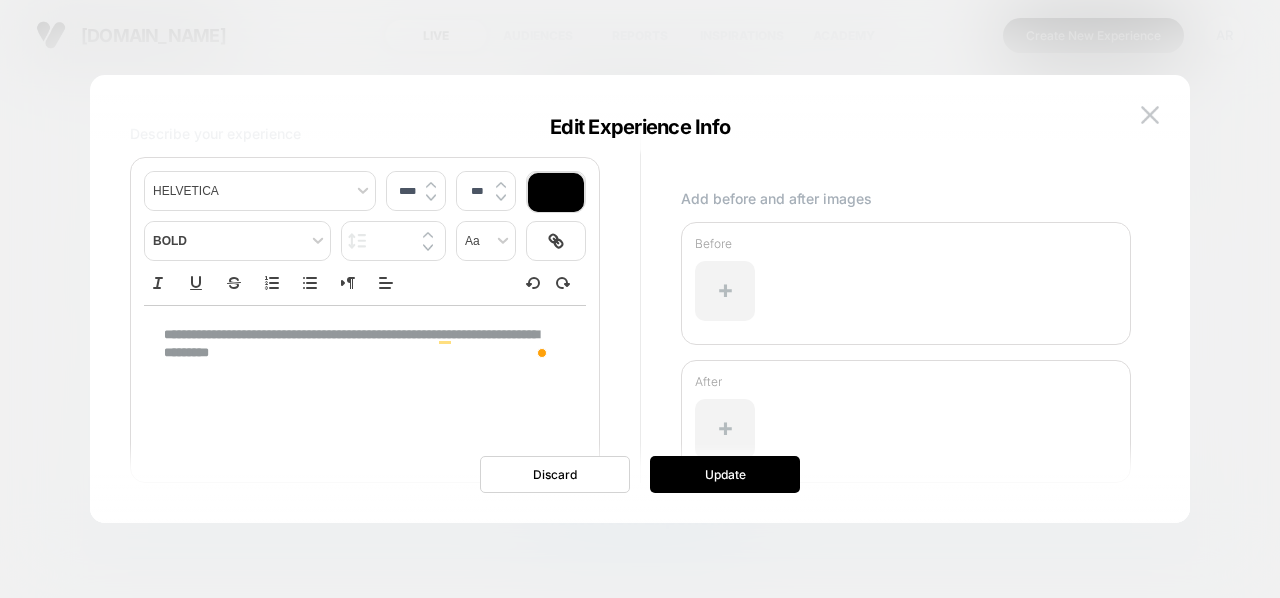 scroll, scrollTop: 148, scrollLeft: 0, axis: vertical 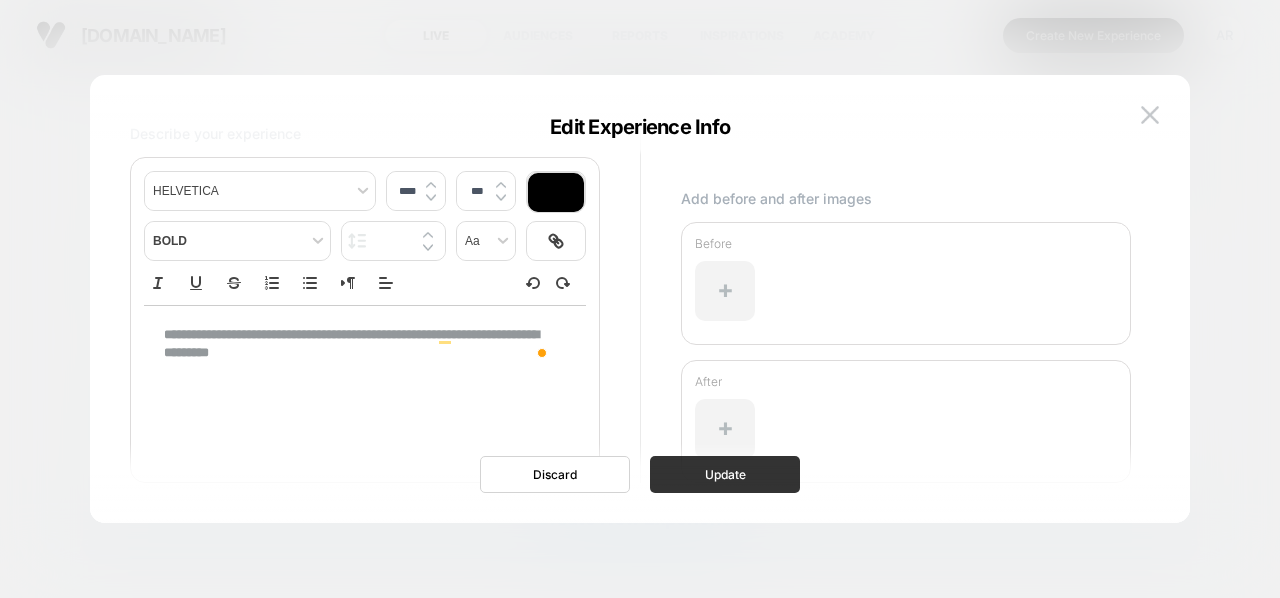 click on "Update" at bounding box center [725, 474] 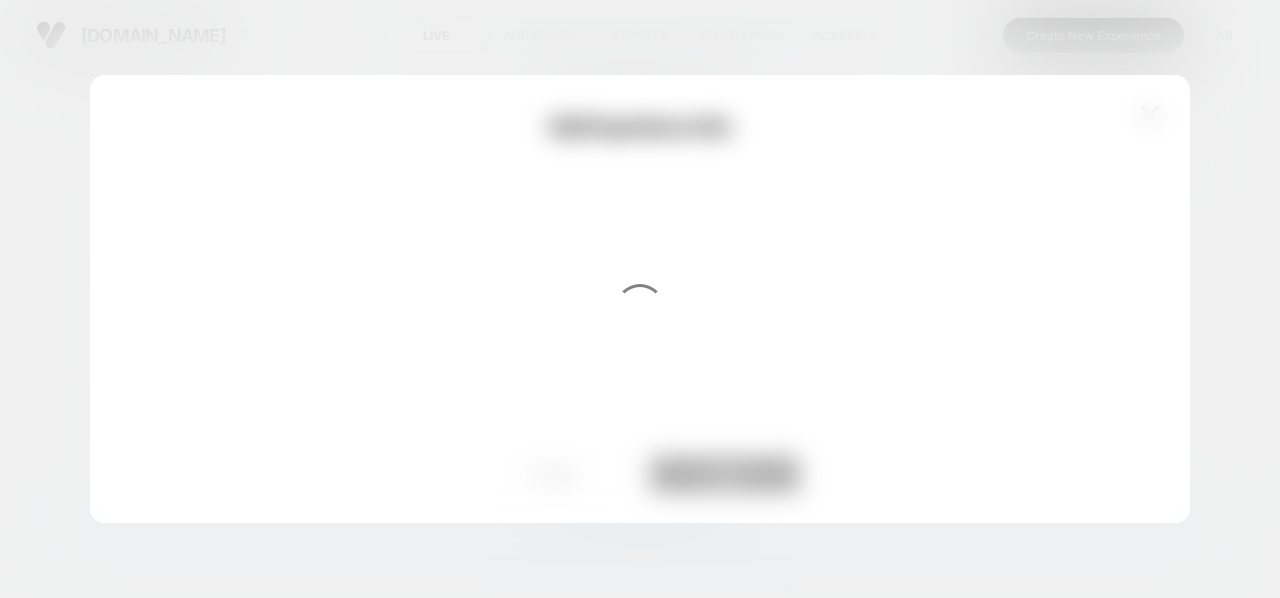 scroll, scrollTop: 0, scrollLeft: 0, axis: both 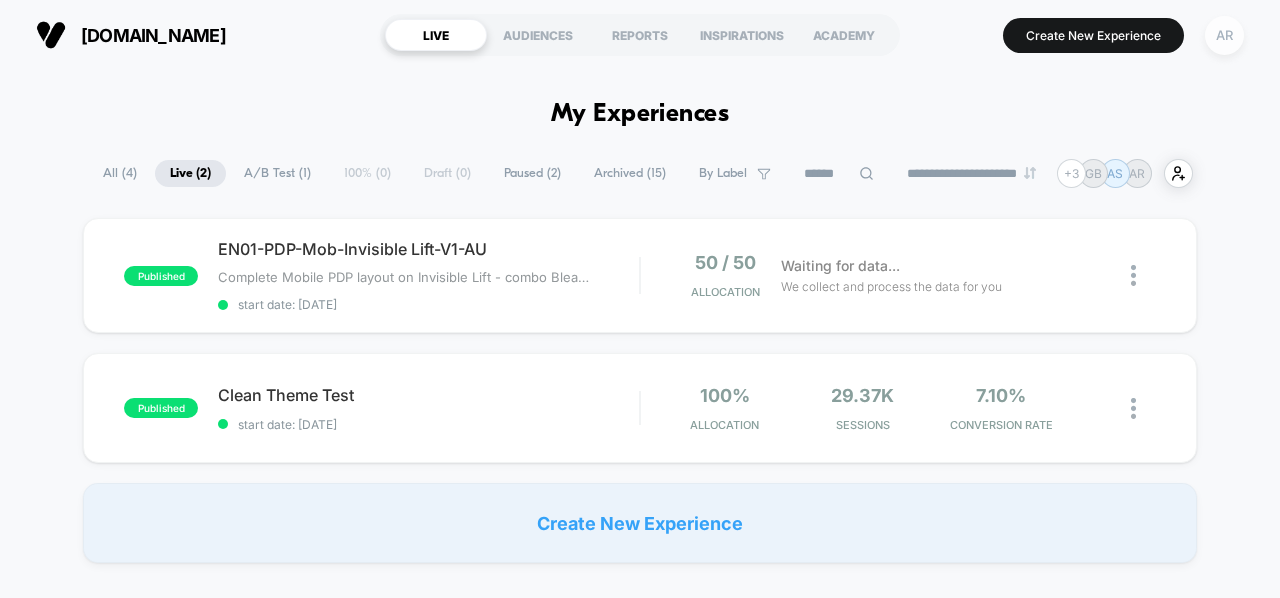 click on "AR" at bounding box center [1224, 35] 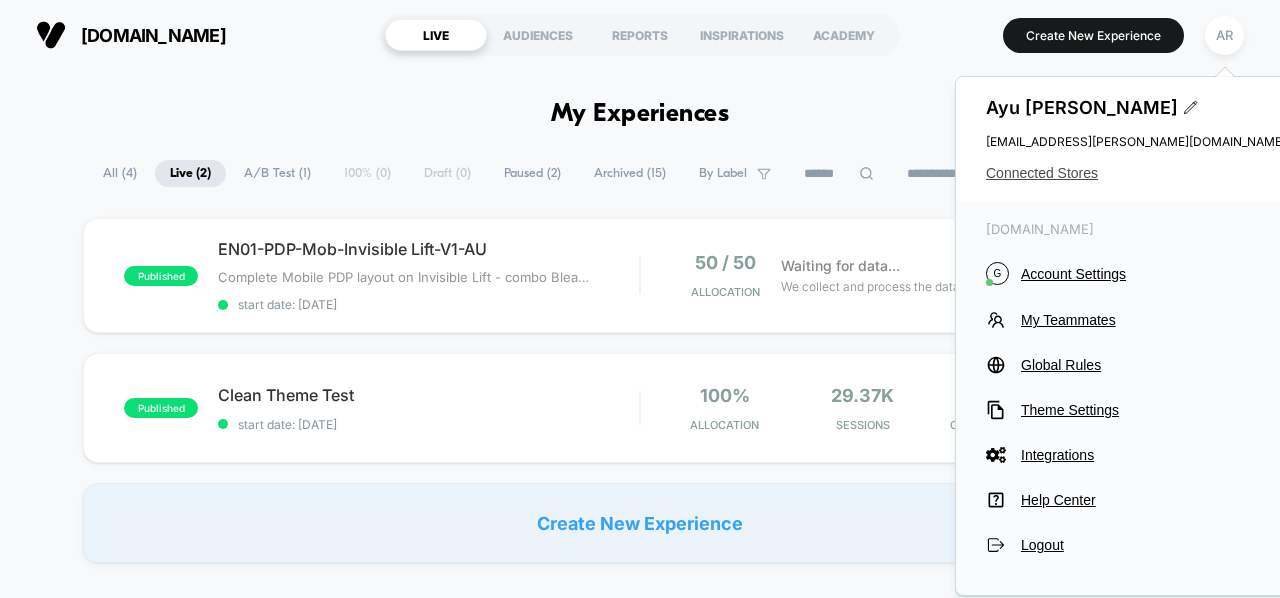 click on "[PERSON_NAME] [EMAIL_ADDRESS][PERSON_NAME][DOMAIN_NAME] Connected Stores" at bounding box center (1136, 139) 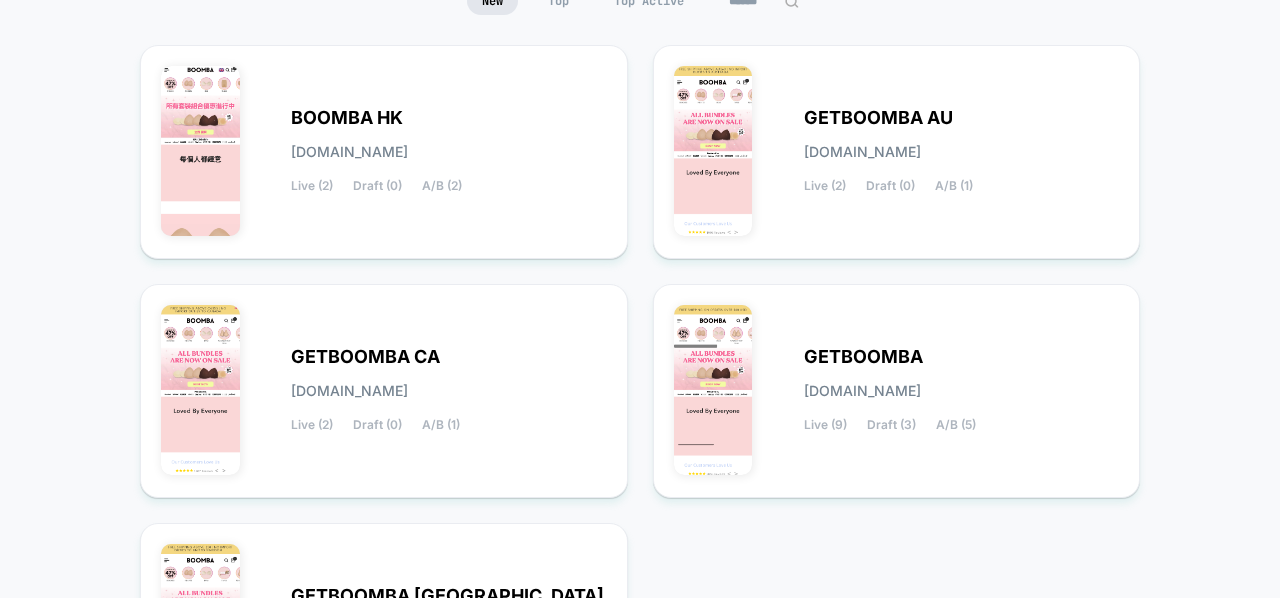 scroll, scrollTop: 224, scrollLeft: 0, axis: vertical 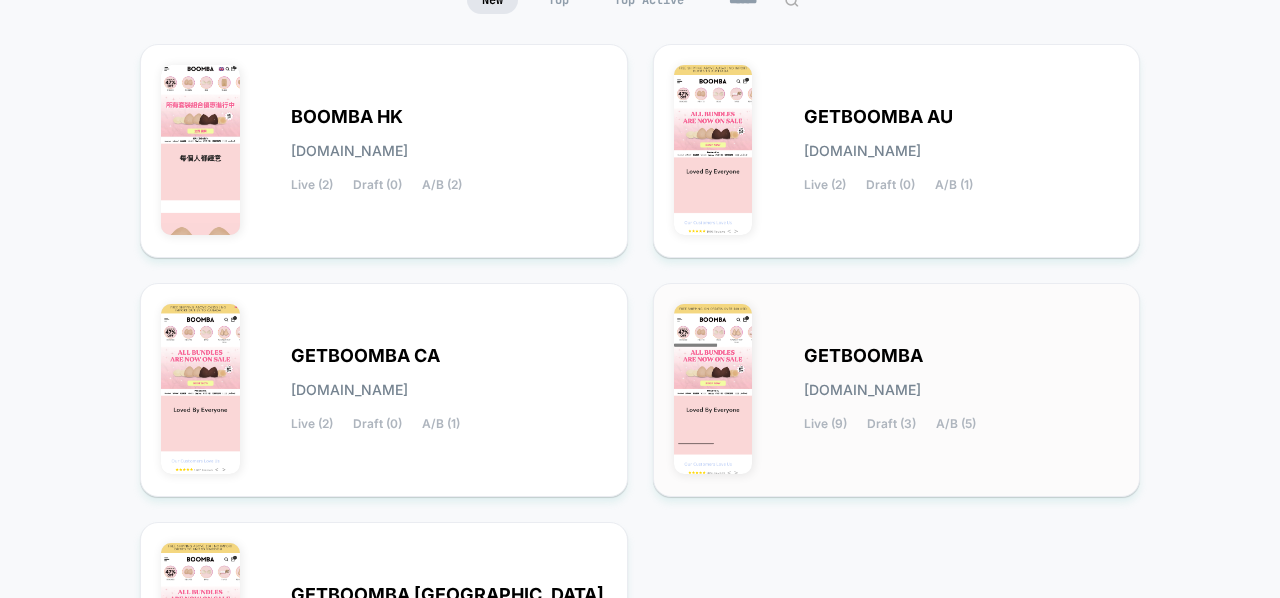 click on "GETBOOMBA [DOMAIN_NAME] Live (9) Draft (3) A/B (5)" at bounding box center [962, 390] 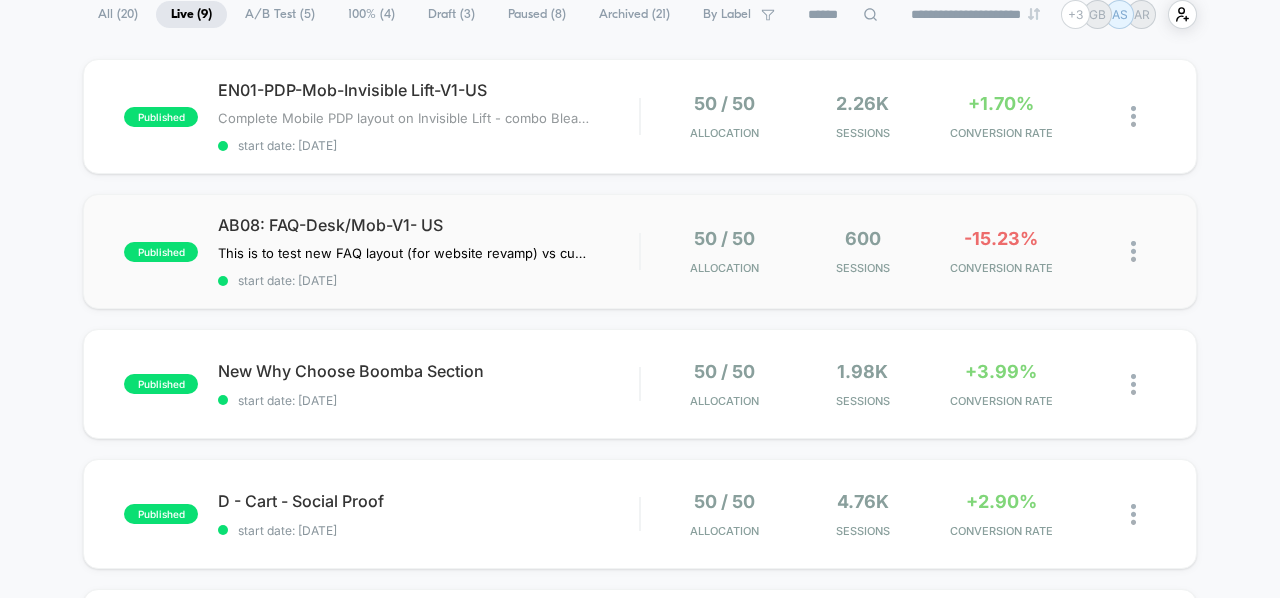 scroll, scrollTop: 0, scrollLeft: 0, axis: both 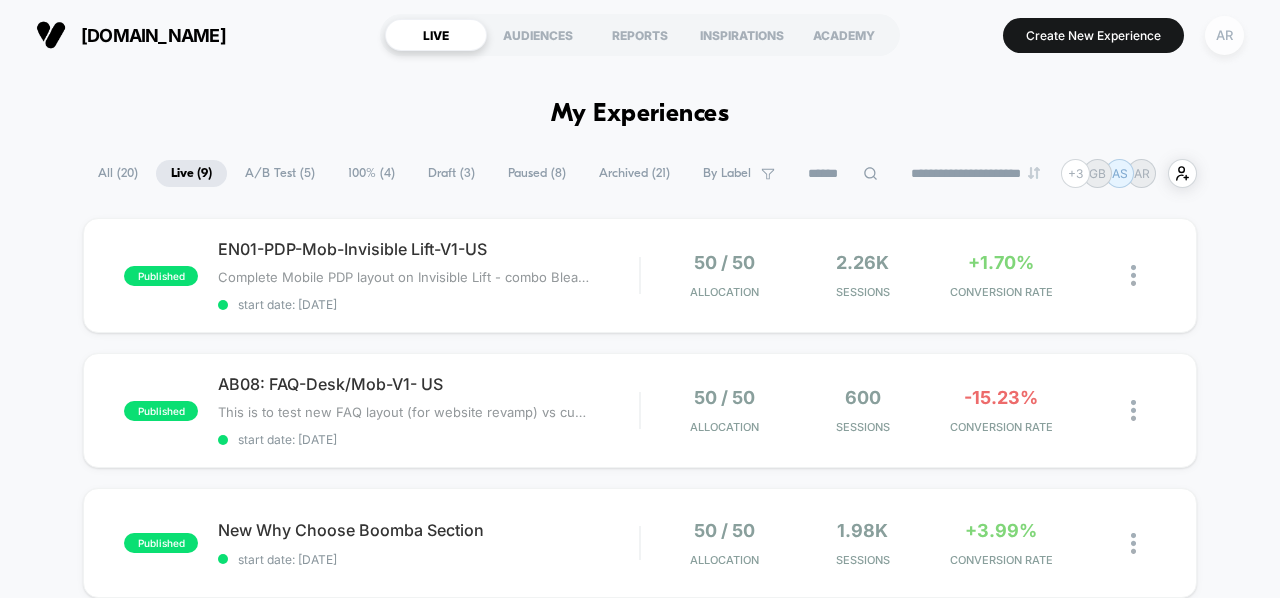 click on "AR" at bounding box center (1224, 35) 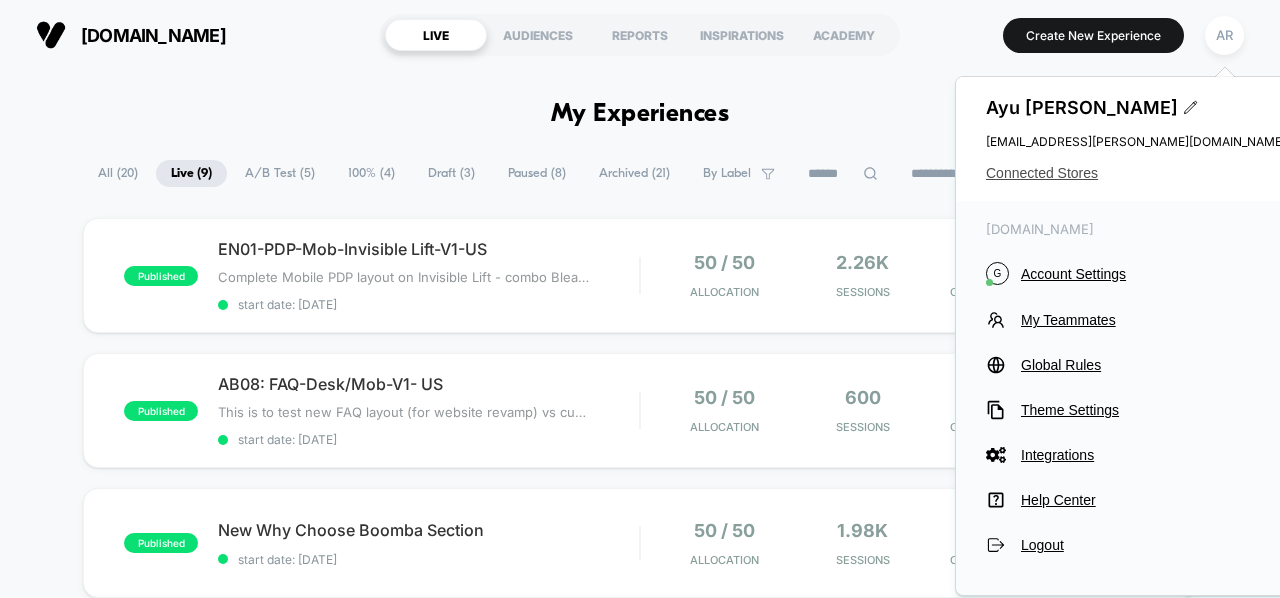 click on "Connected Stores" at bounding box center (1136, 173) 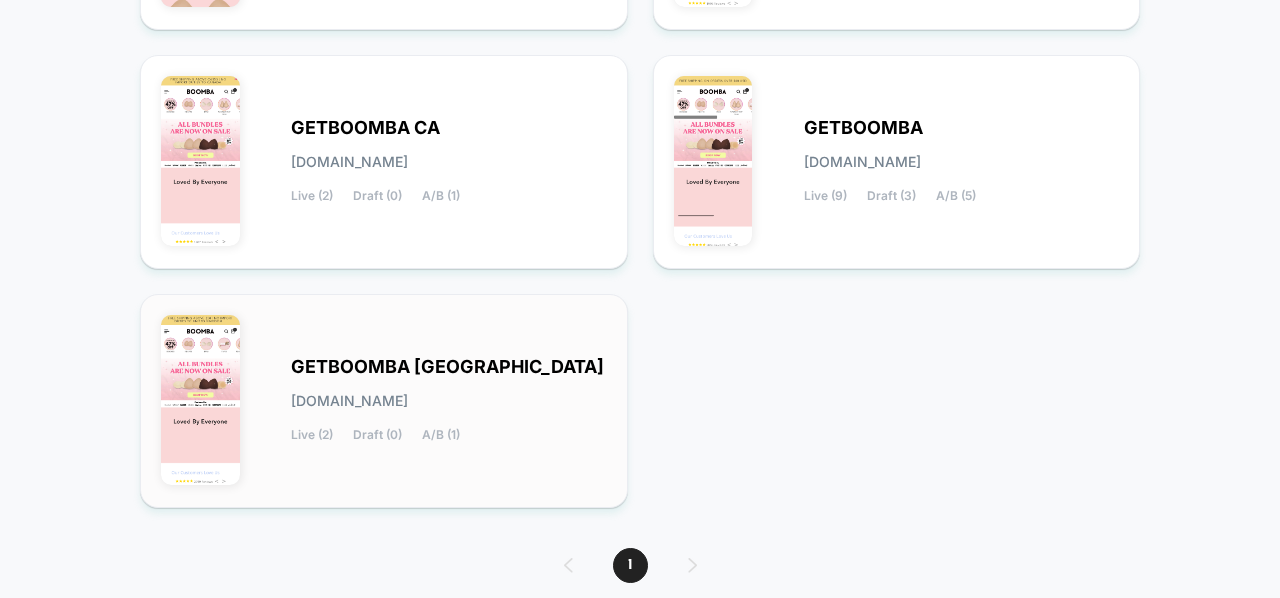 click on "GETBOOMBA UK [DOMAIN_NAME] Live (2) Draft (0) A/B (1)" at bounding box center (449, 401) 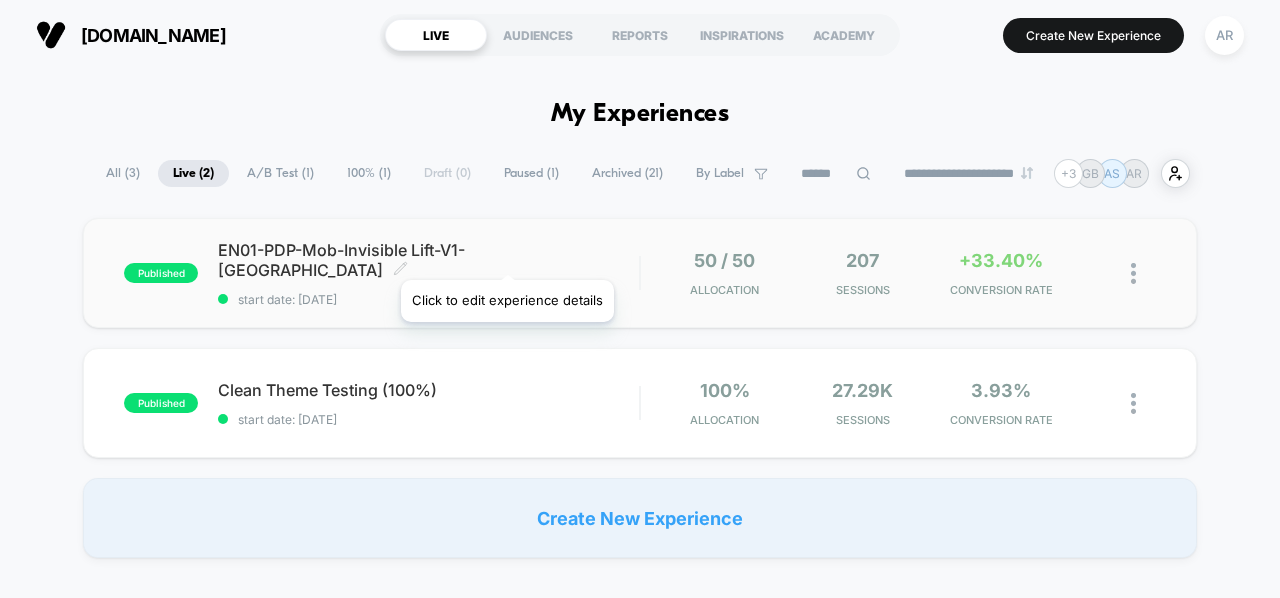 click 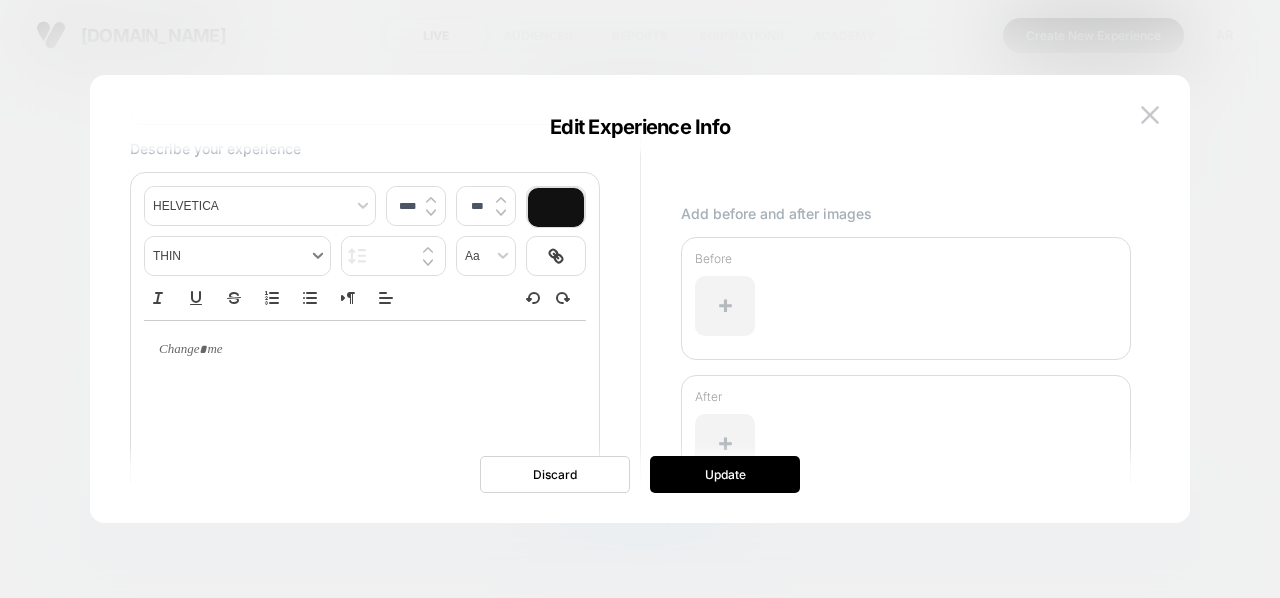 scroll, scrollTop: 134, scrollLeft: 0, axis: vertical 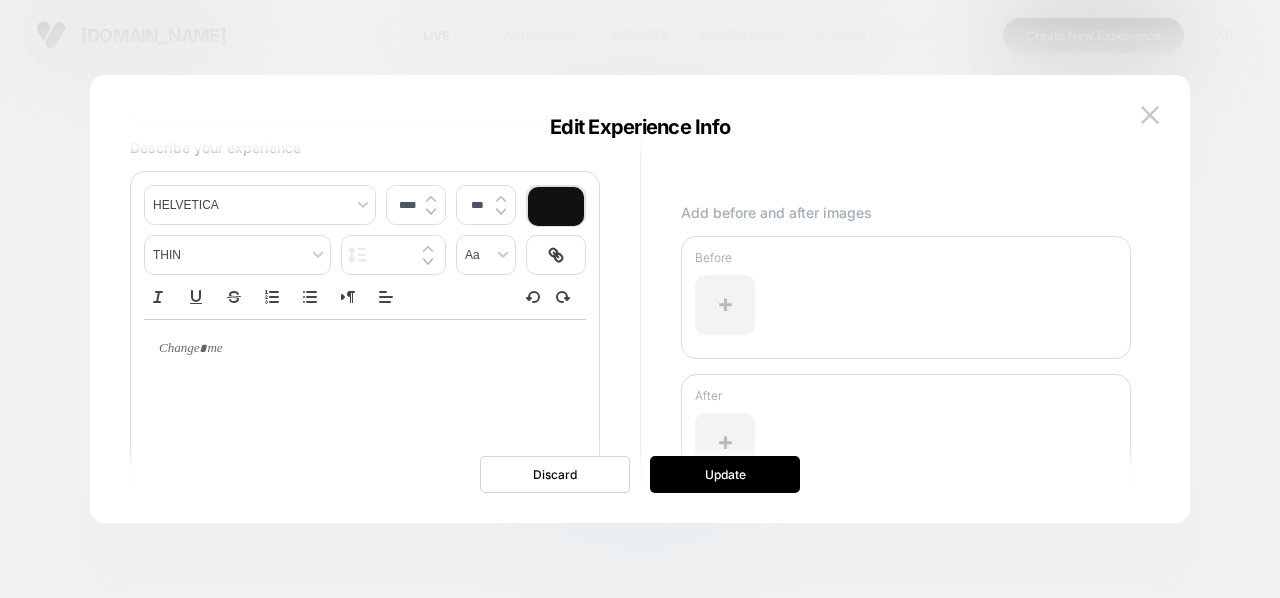 type on "****" 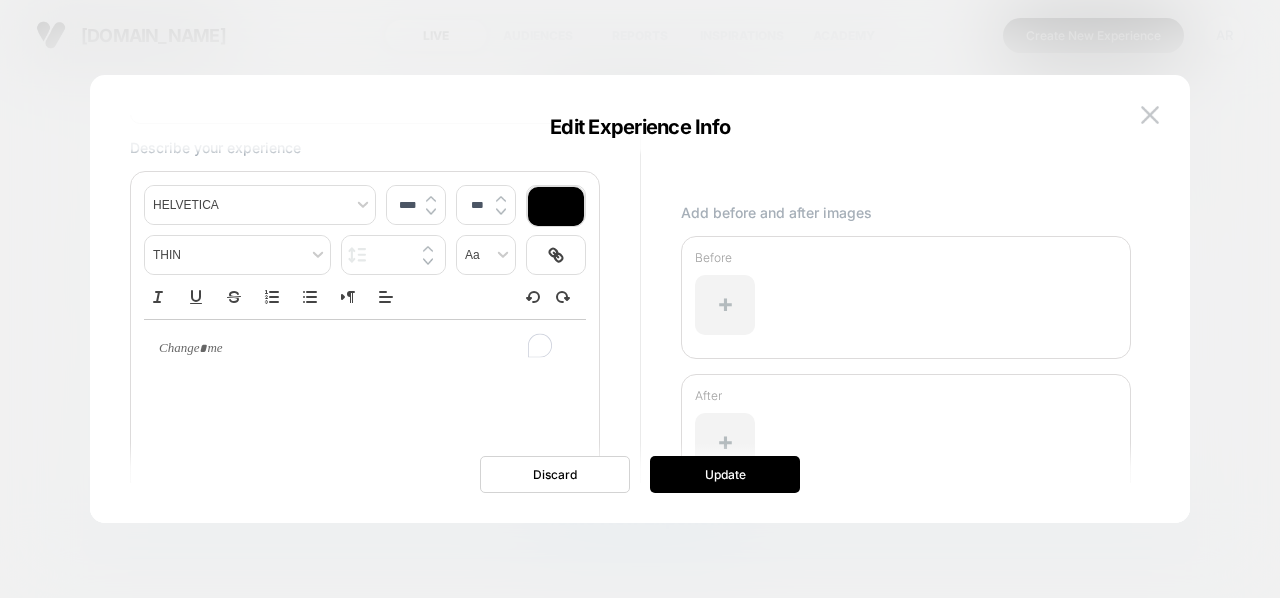 click at bounding box center [365, 349] 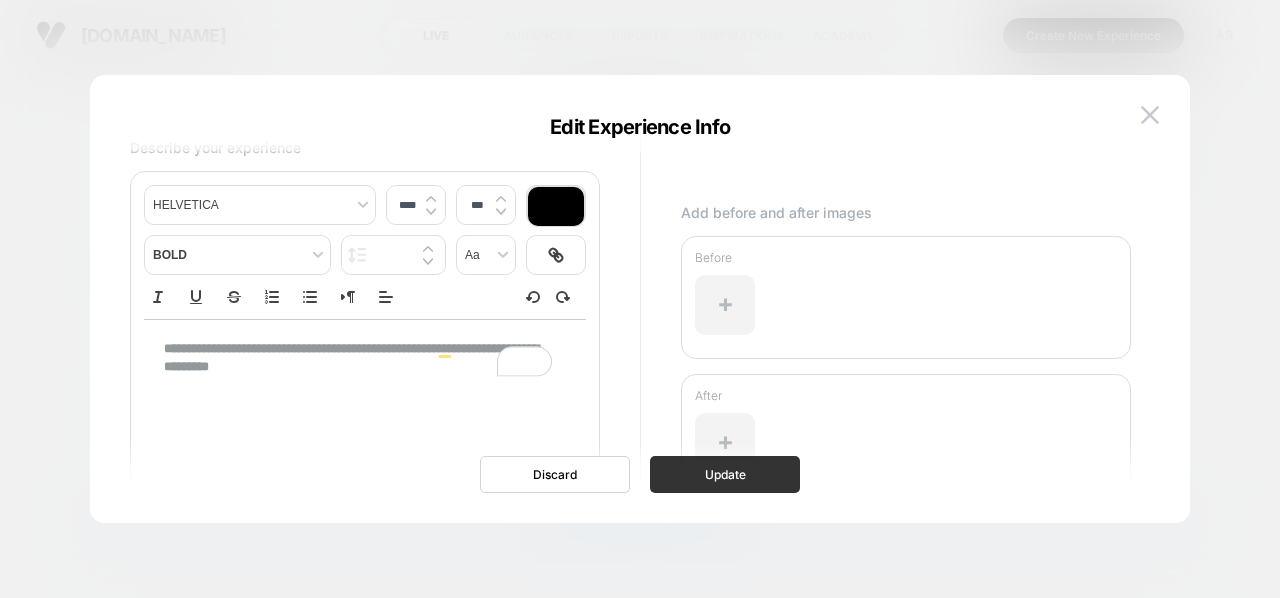 click on "Update" at bounding box center (725, 474) 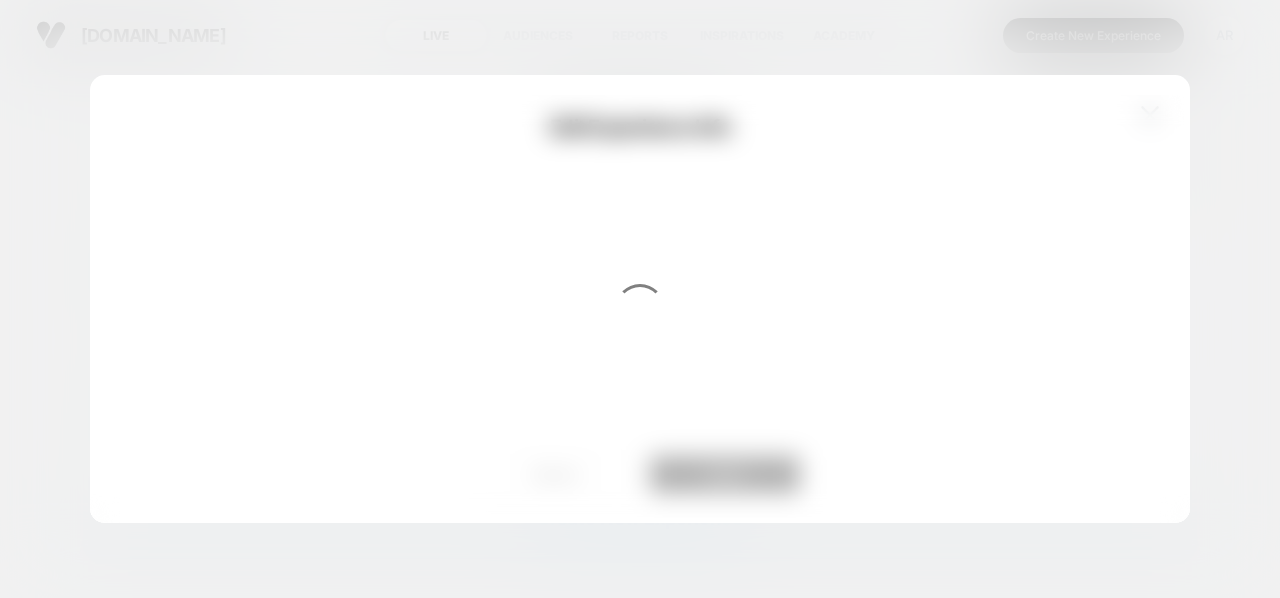 scroll, scrollTop: 0, scrollLeft: 0, axis: both 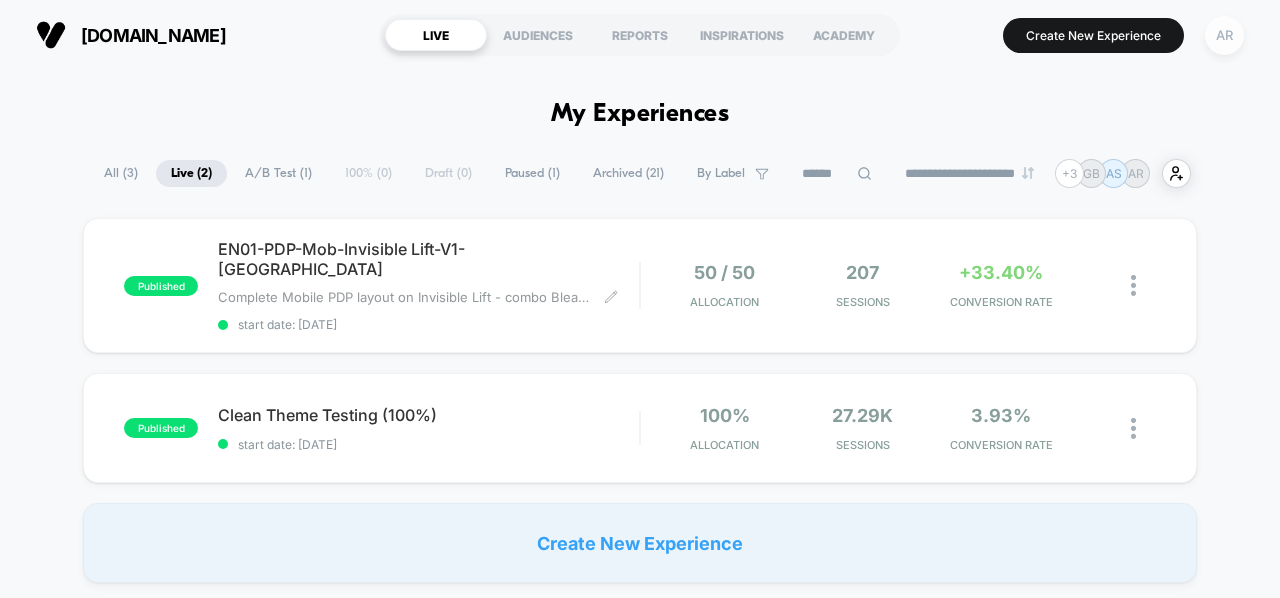 click on "AR" at bounding box center (1224, 35) 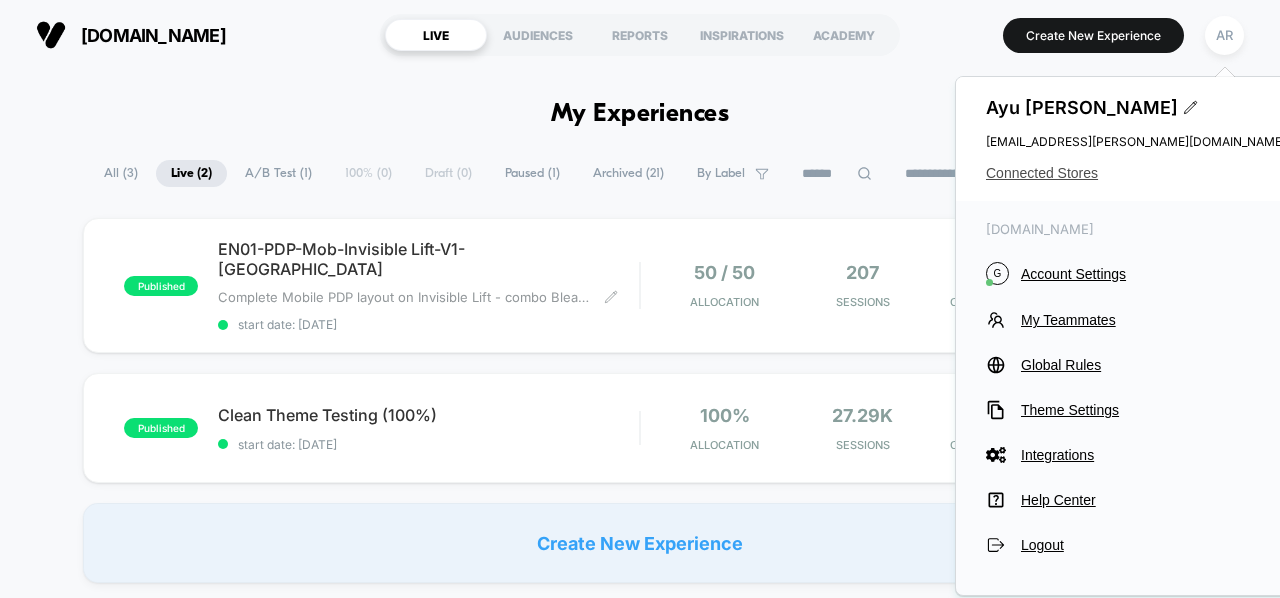 click on "Connected Stores" at bounding box center [1136, 173] 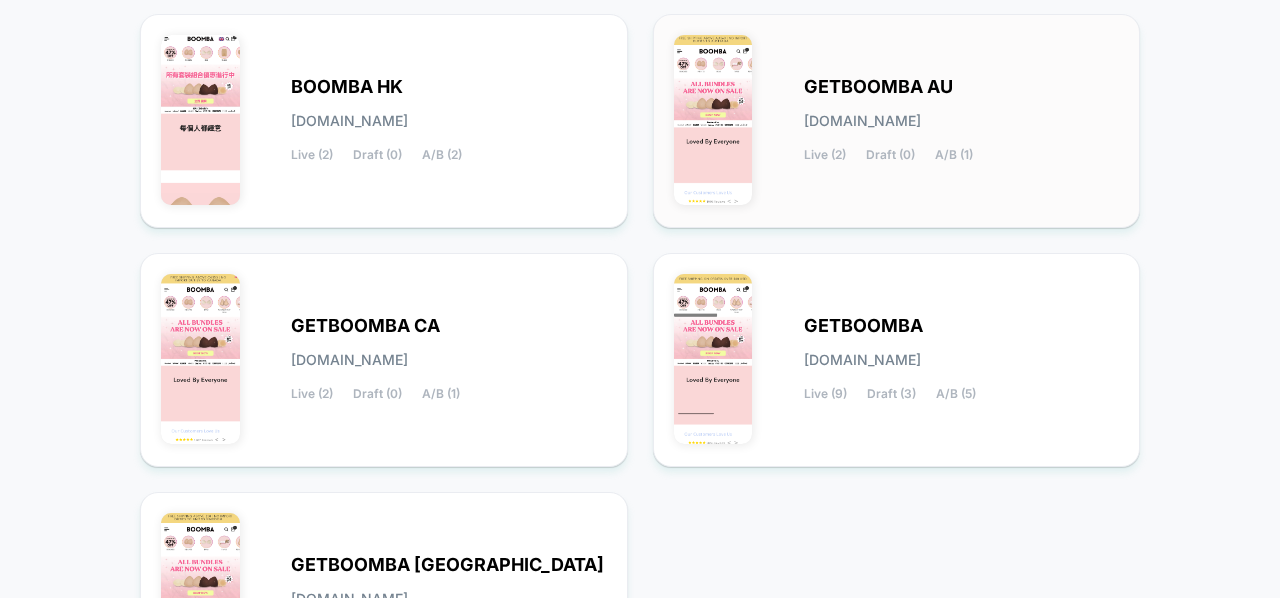 scroll, scrollTop: 287, scrollLeft: 0, axis: vertical 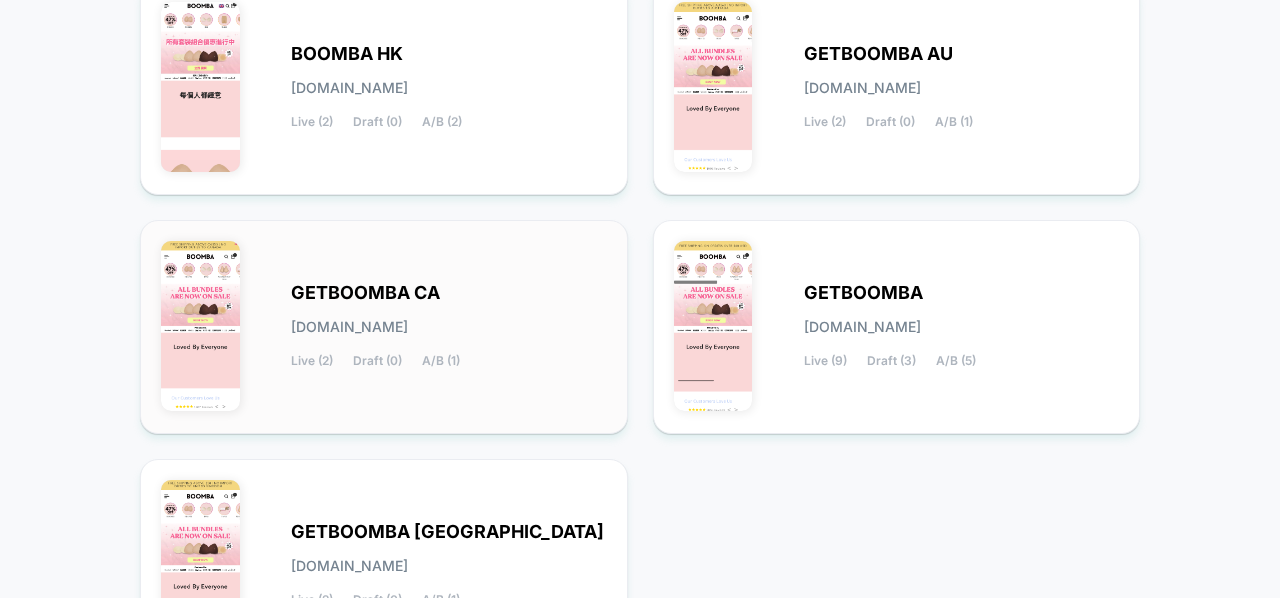 click on "GETBOOMBA CA [DOMAIN_NAME] Live (2) Draft (0) A/B (1)" at bounding box center [449, 327] 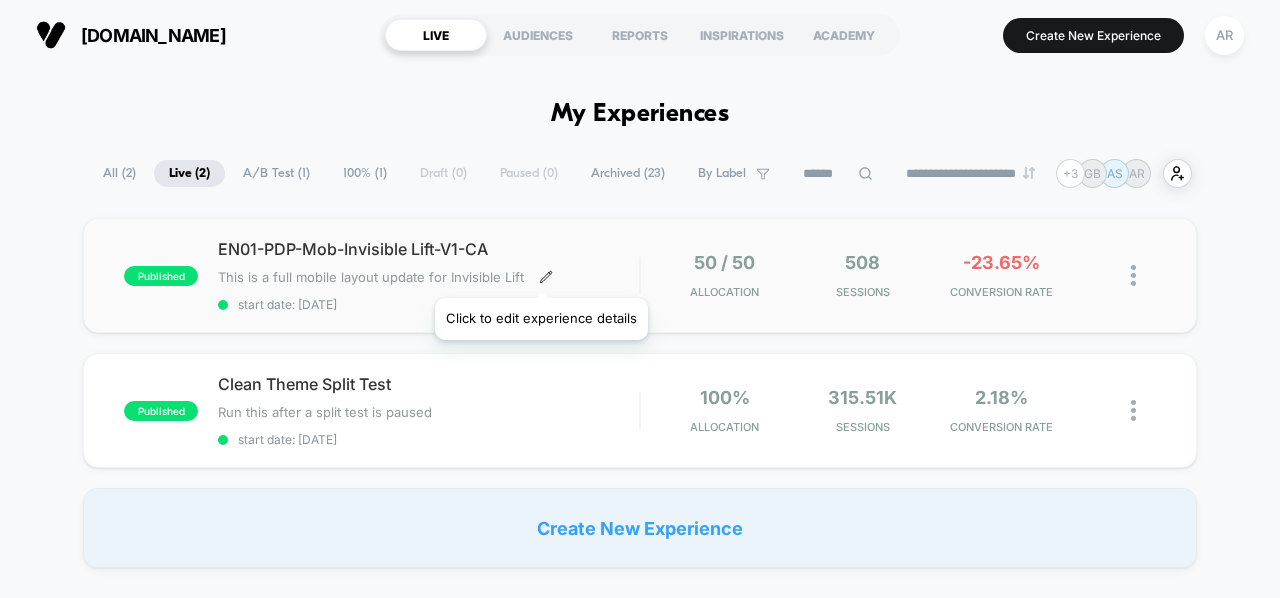 click 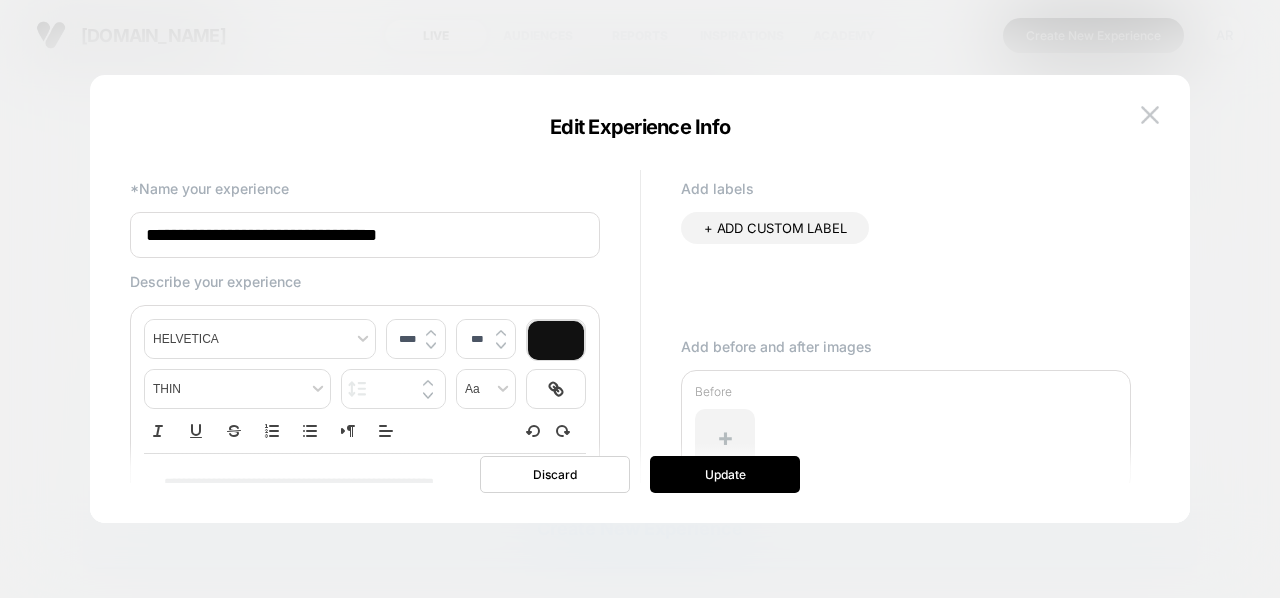 scroll, scrollTop: 148, scrollLeft: 0, axis: vertical 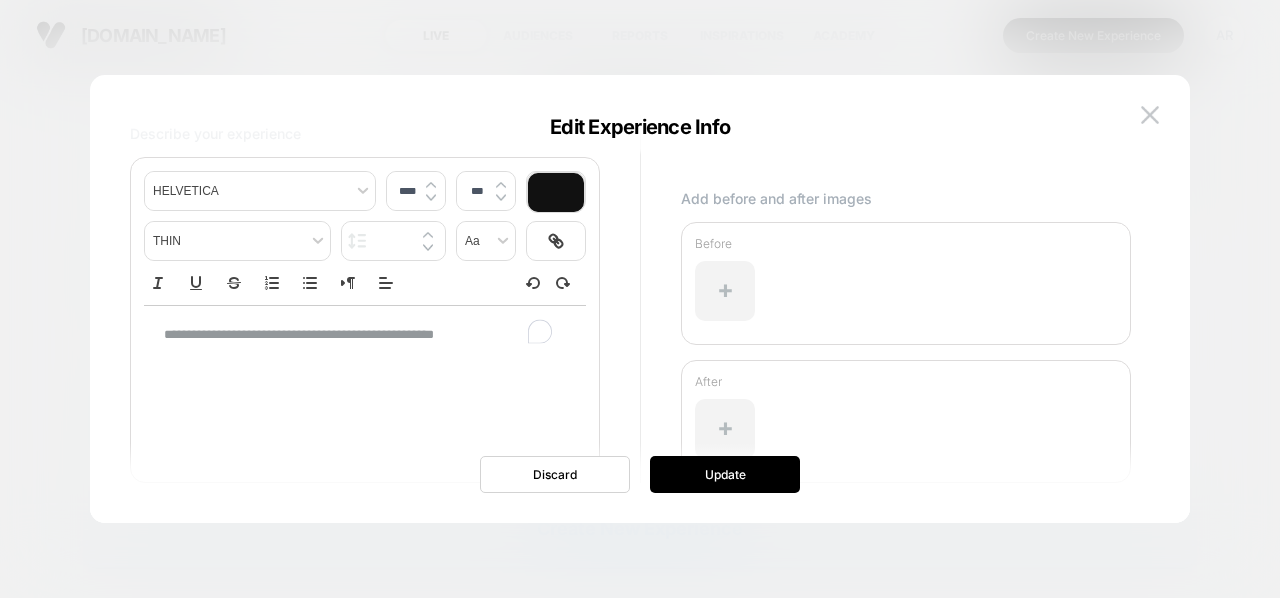 type on "****" 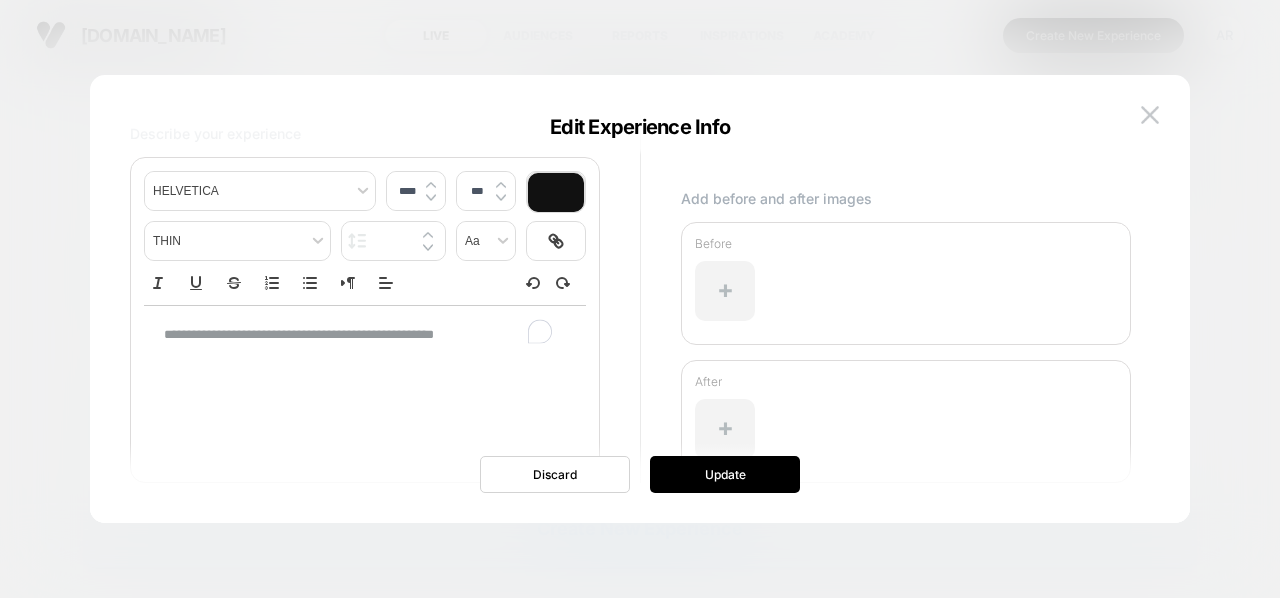 click on "**********" at bounding box center (365, 335) 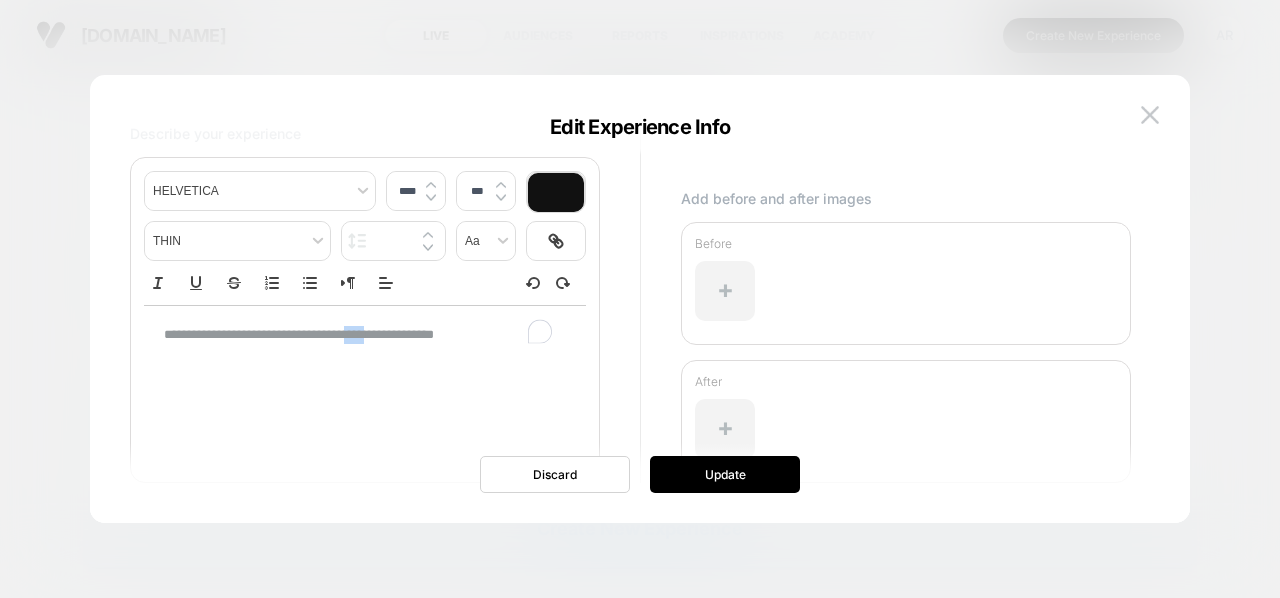 click on "**********" at bounding box center (365, 335) 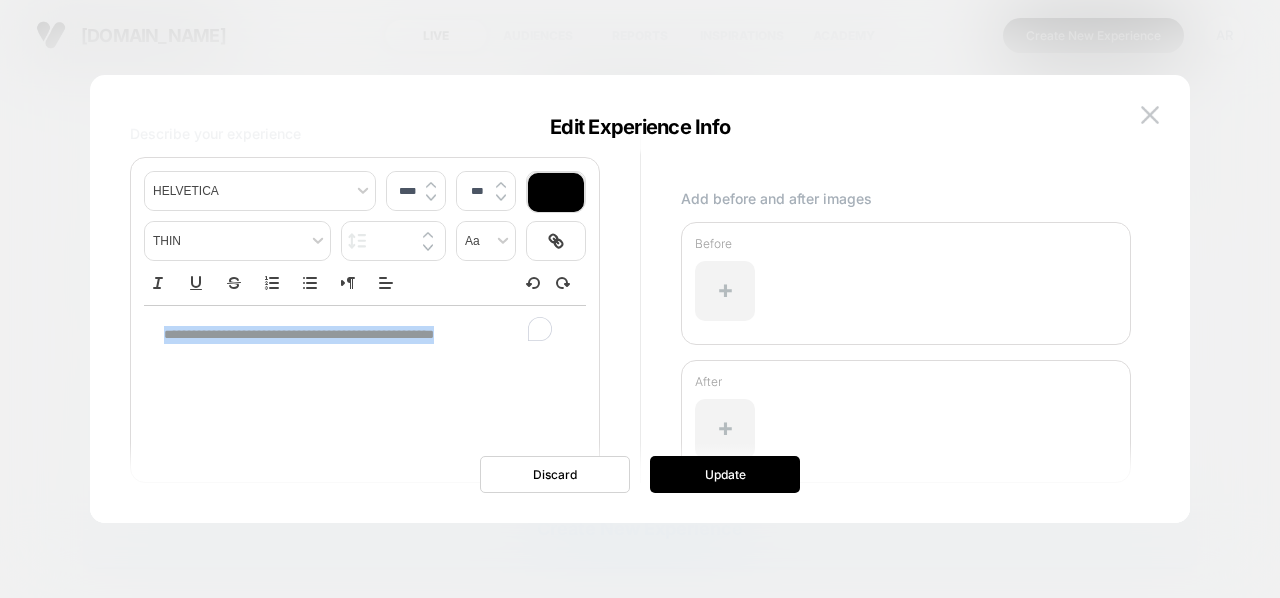 click on "**********" at bounding box center (365, 335) 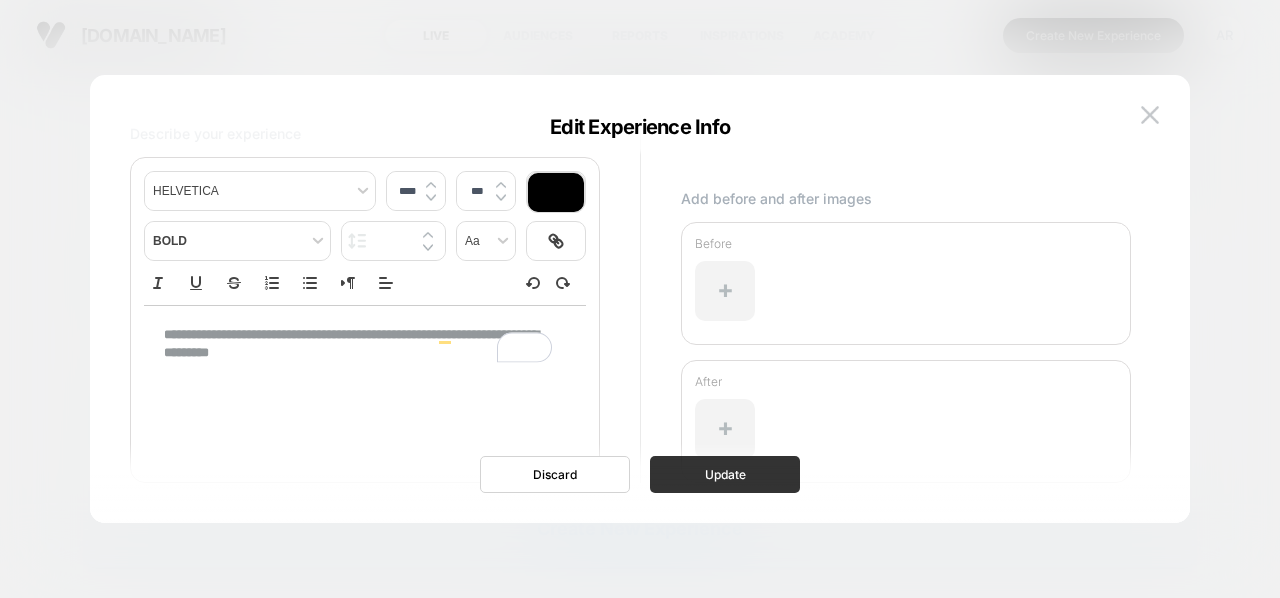 click on "Update" at bounding box center [725, 474] 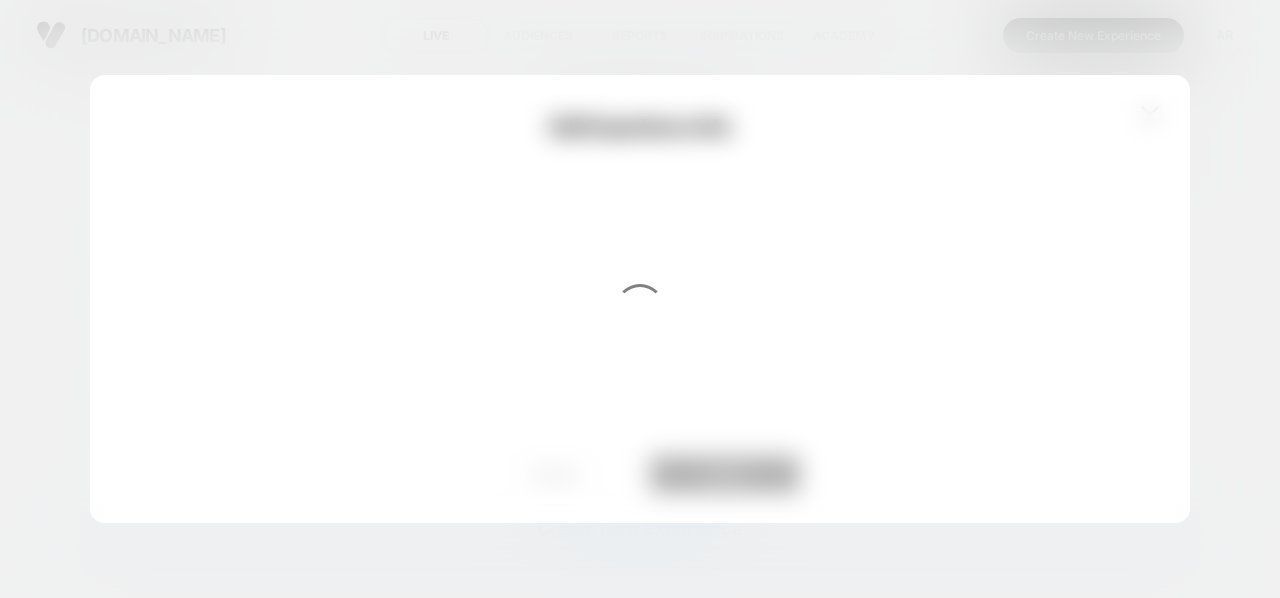 scroll, scrollTop: 0, scrollLeft: 0, axis: both 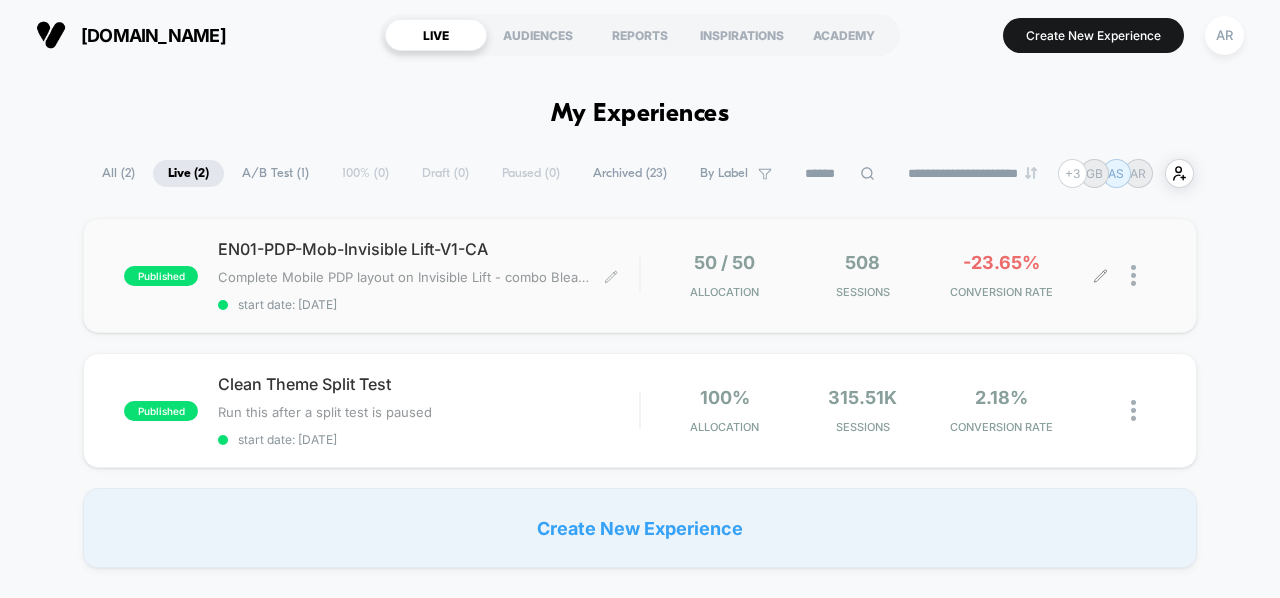 click on "Sessions" at bounding box center [863, 292] 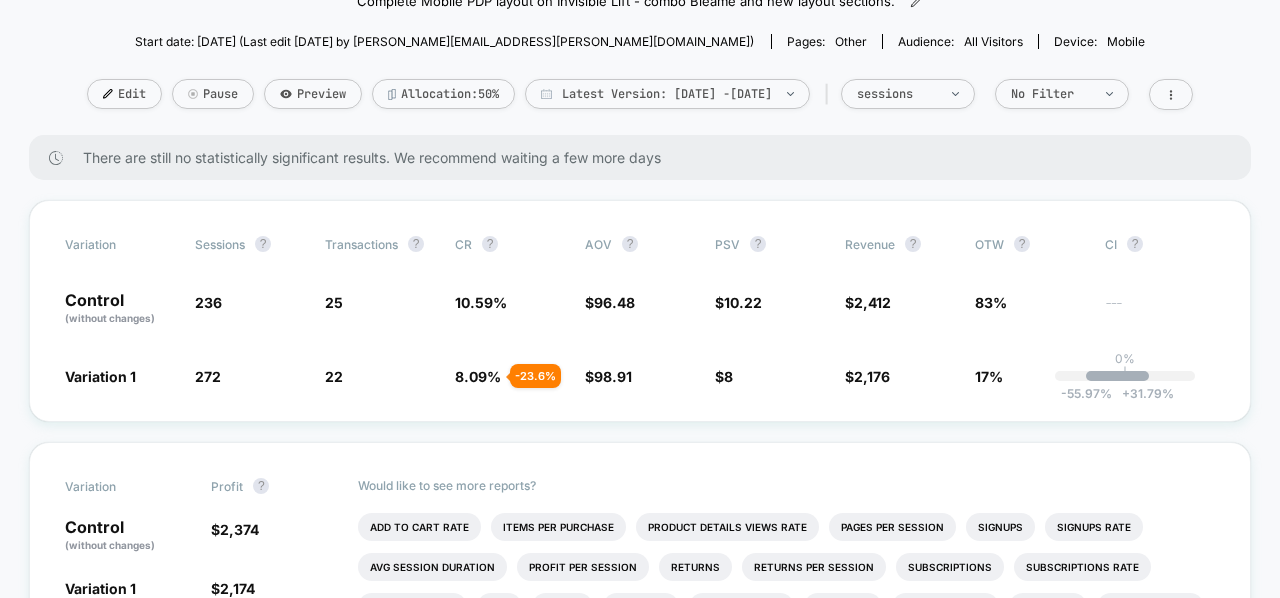 scroll, scrollTop: 202, scrollLeft: 0, axis: vertical 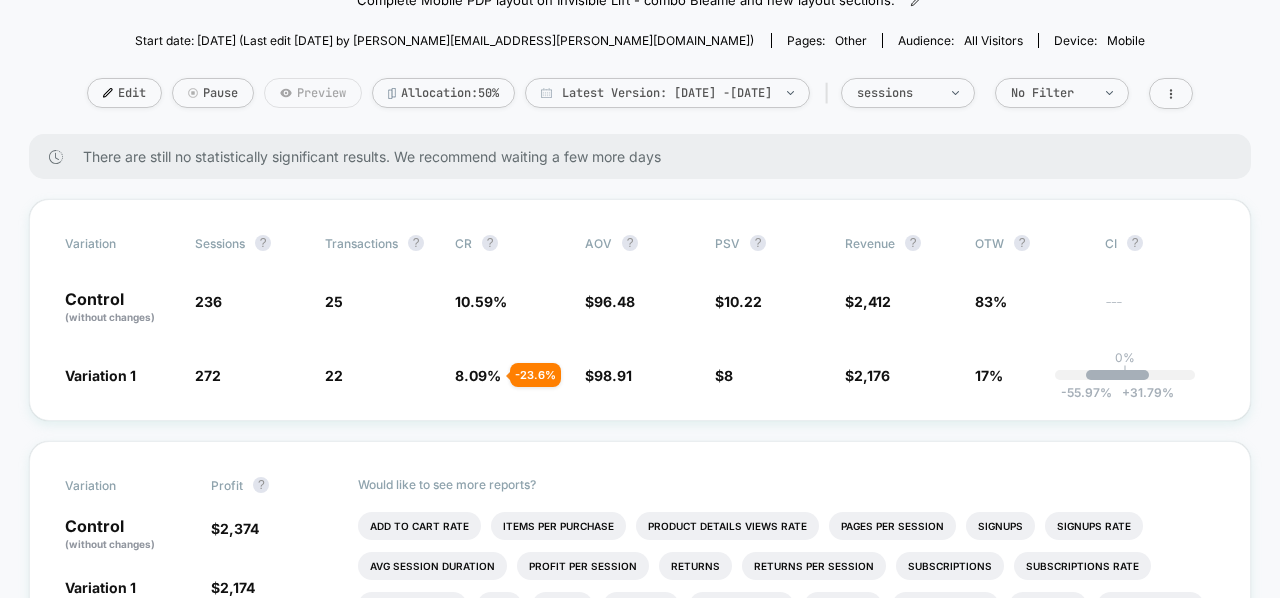 click on "Preview" at bounding box center [313, 93] 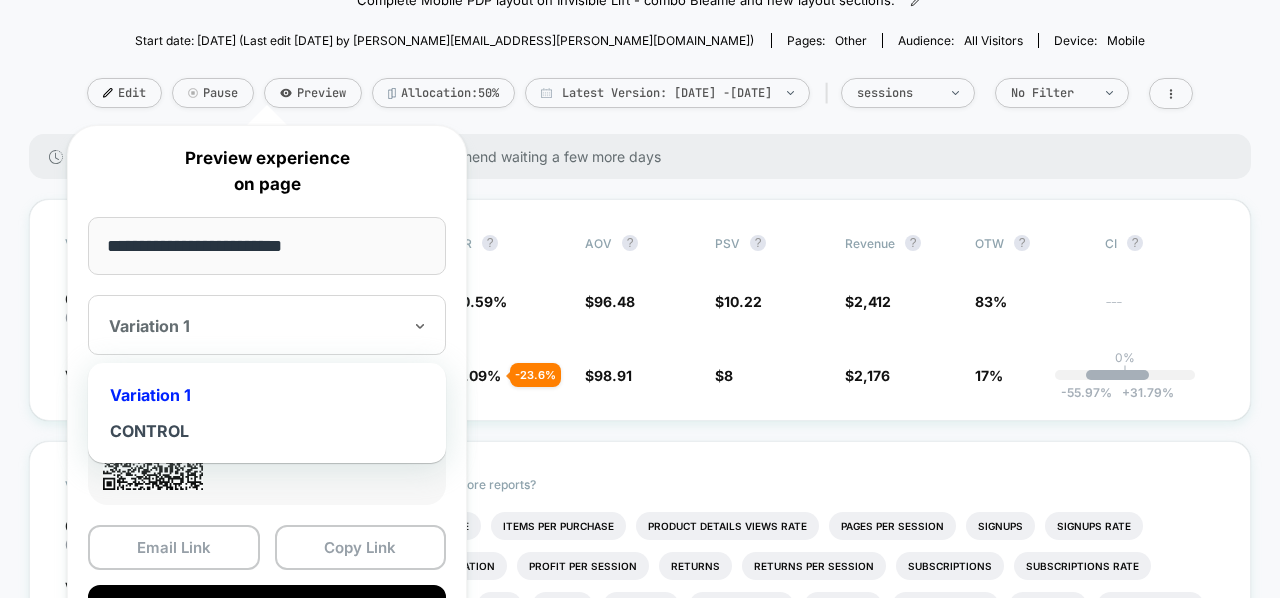 click at bounding box center [255, 326] 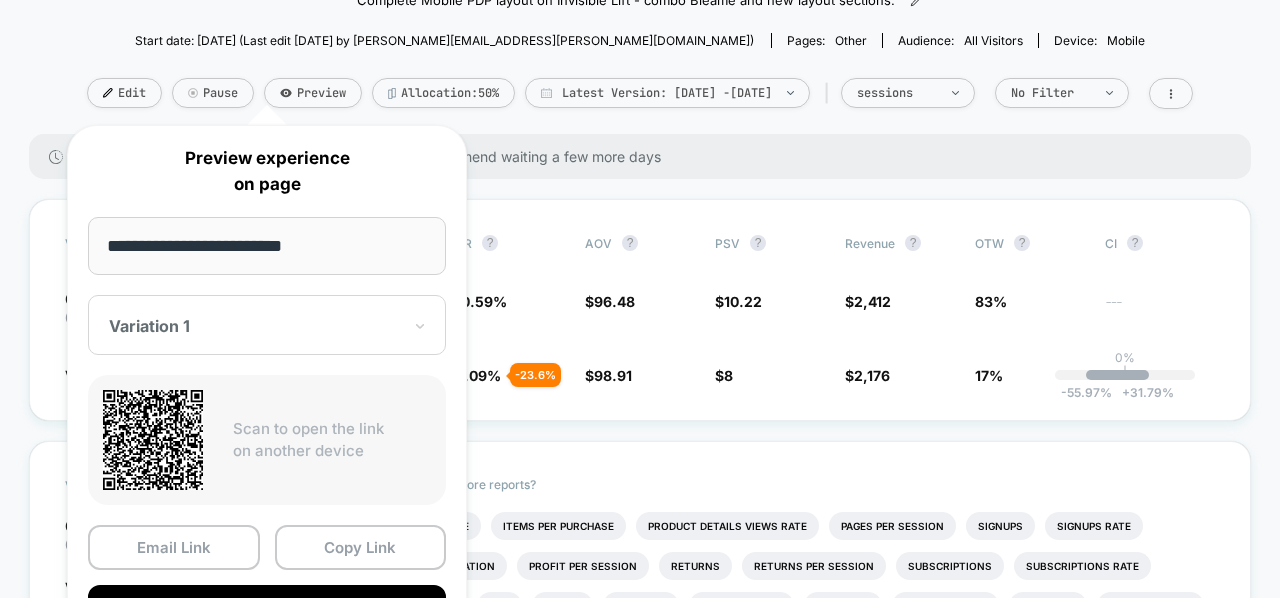 click on "**********" at bounding box center [267, 246] 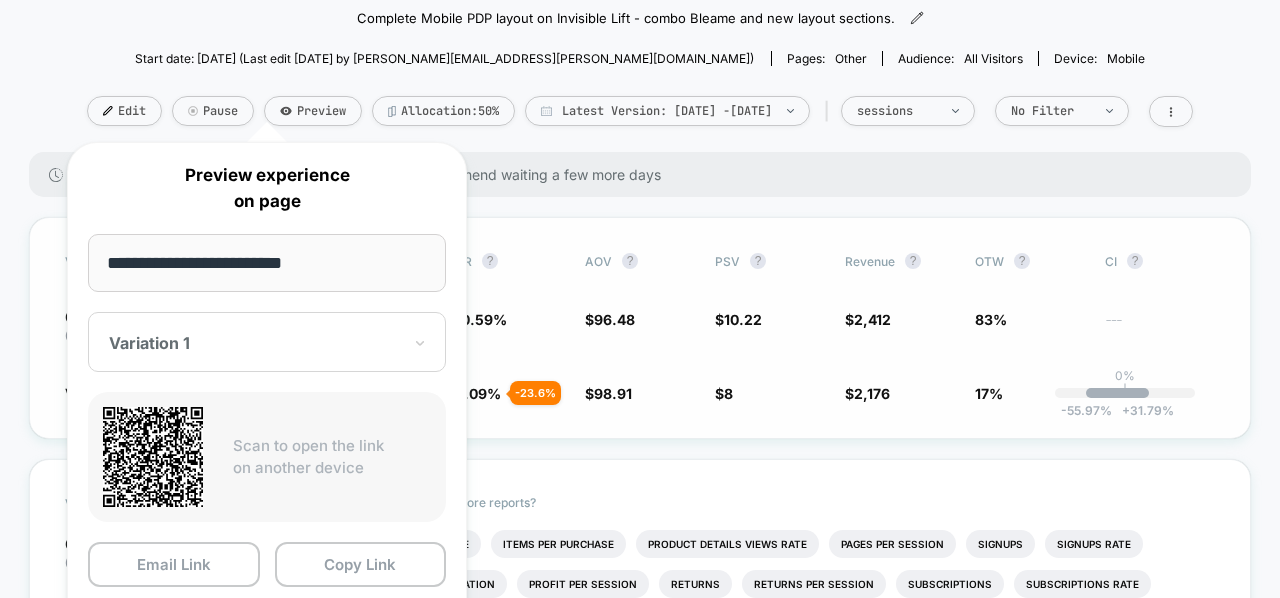 scroll, scrollTop: 185, scrollLeft: 0, axis: vertical 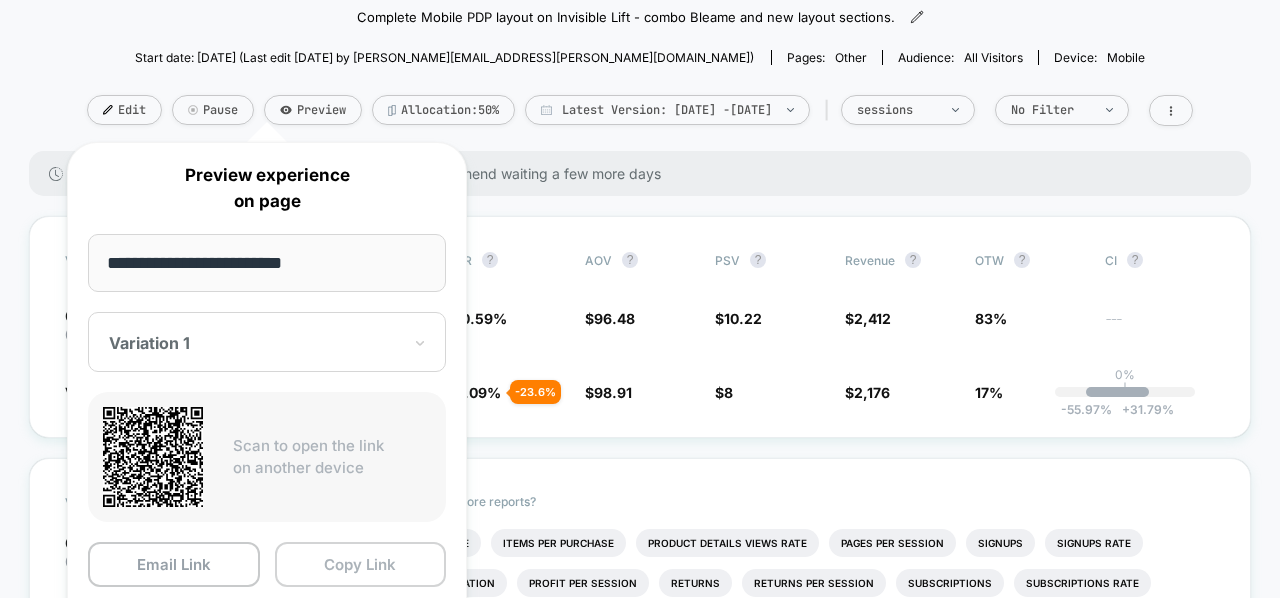click on "Copy Link" at bounding box center [361, 564] 